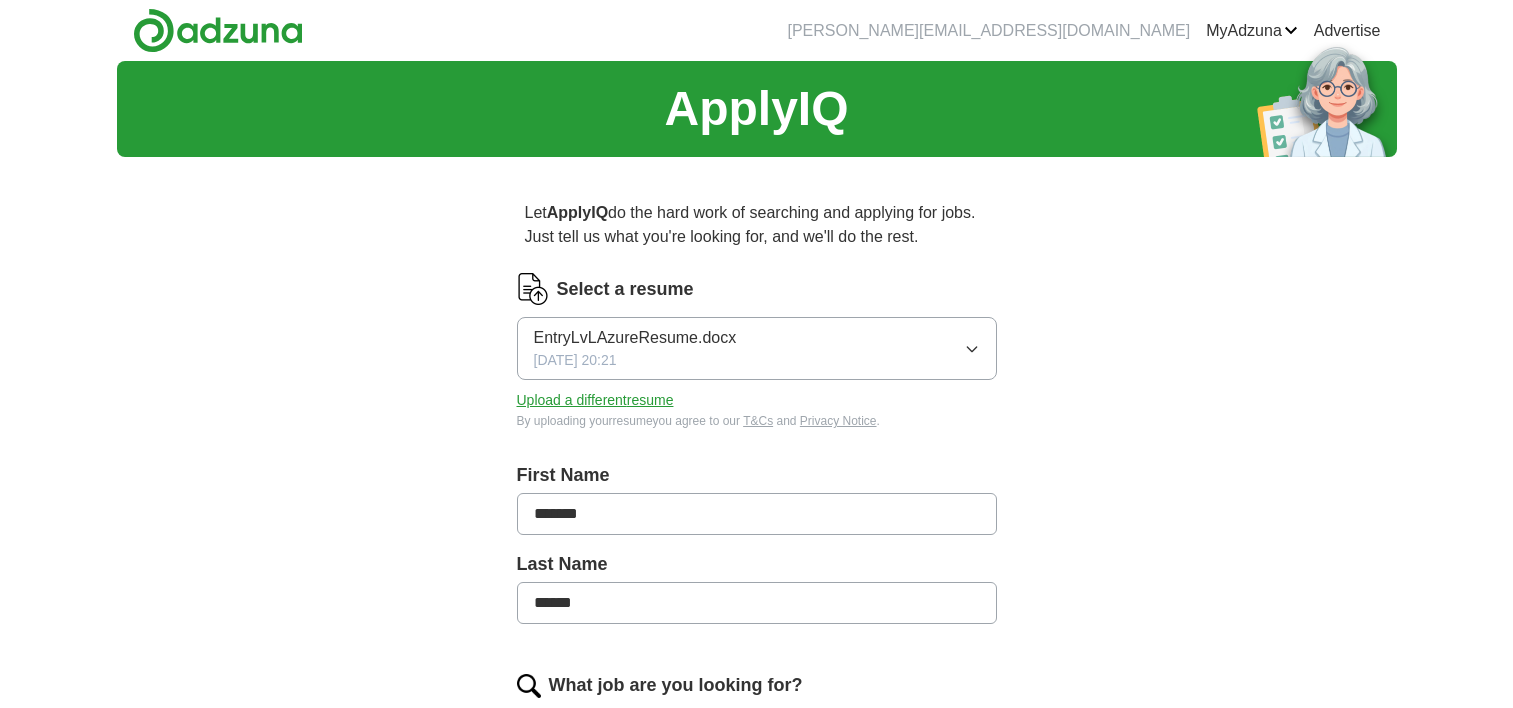 scroll, scrollTop: 0, scrollLeft: 0, axis: both 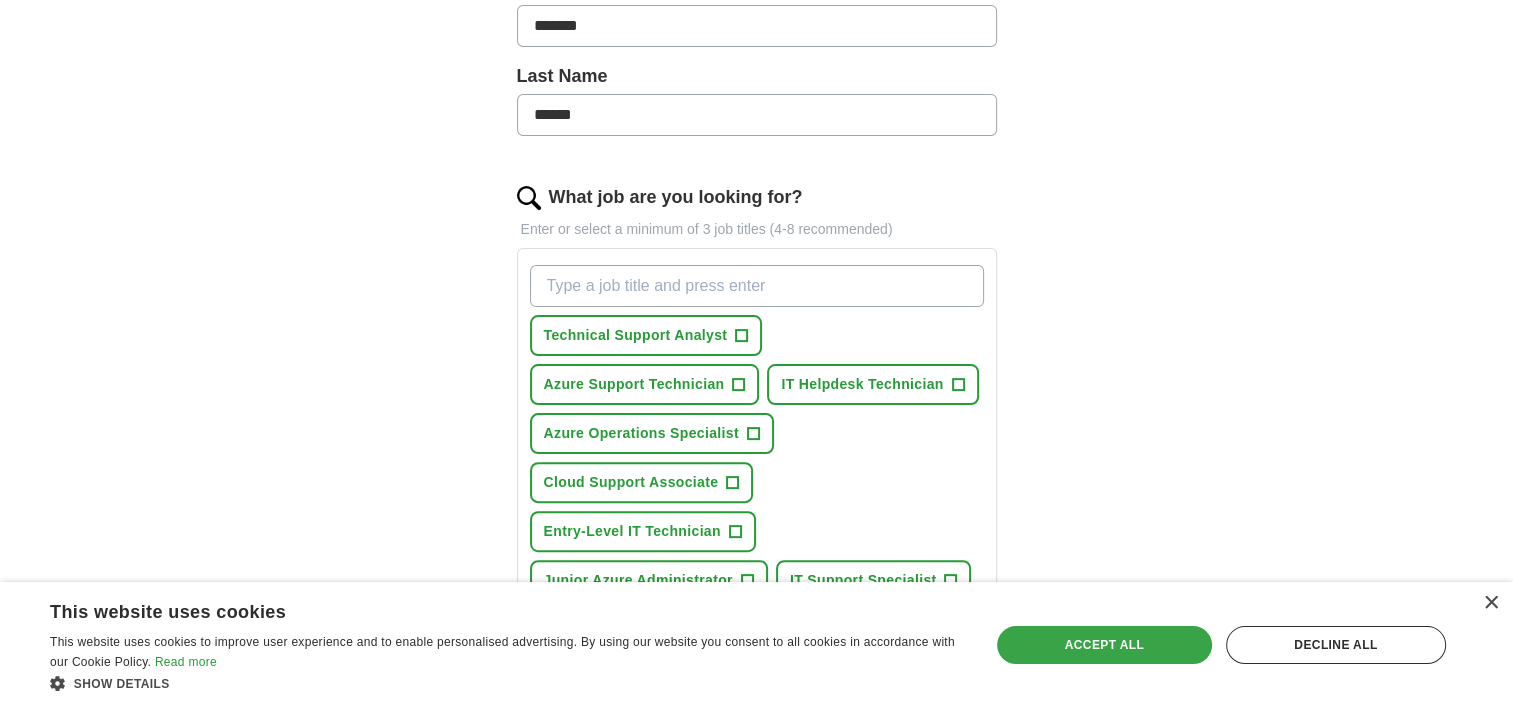 click on "Accept all" at bounding box center [1104, 645] 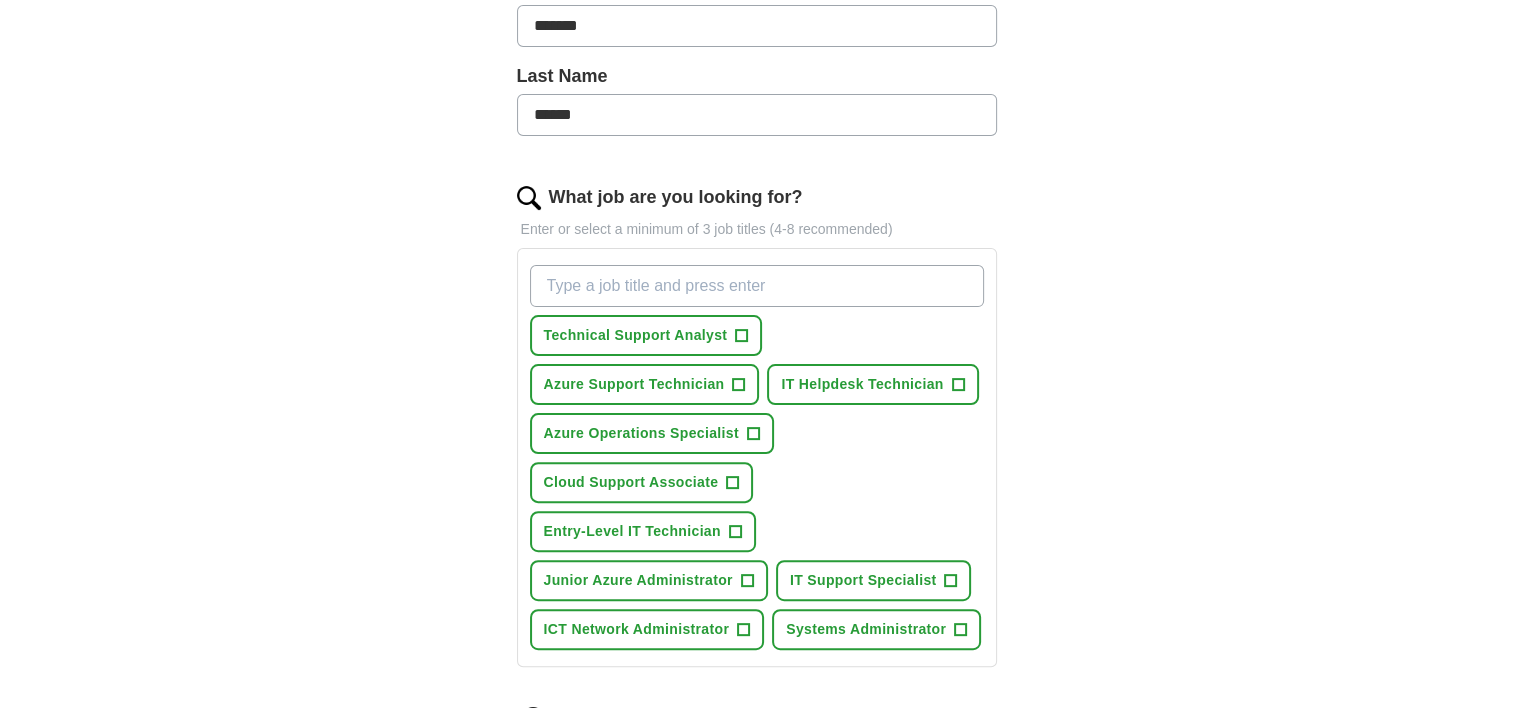 click on "What job are you looking for?" at bounding box center (757, 286) 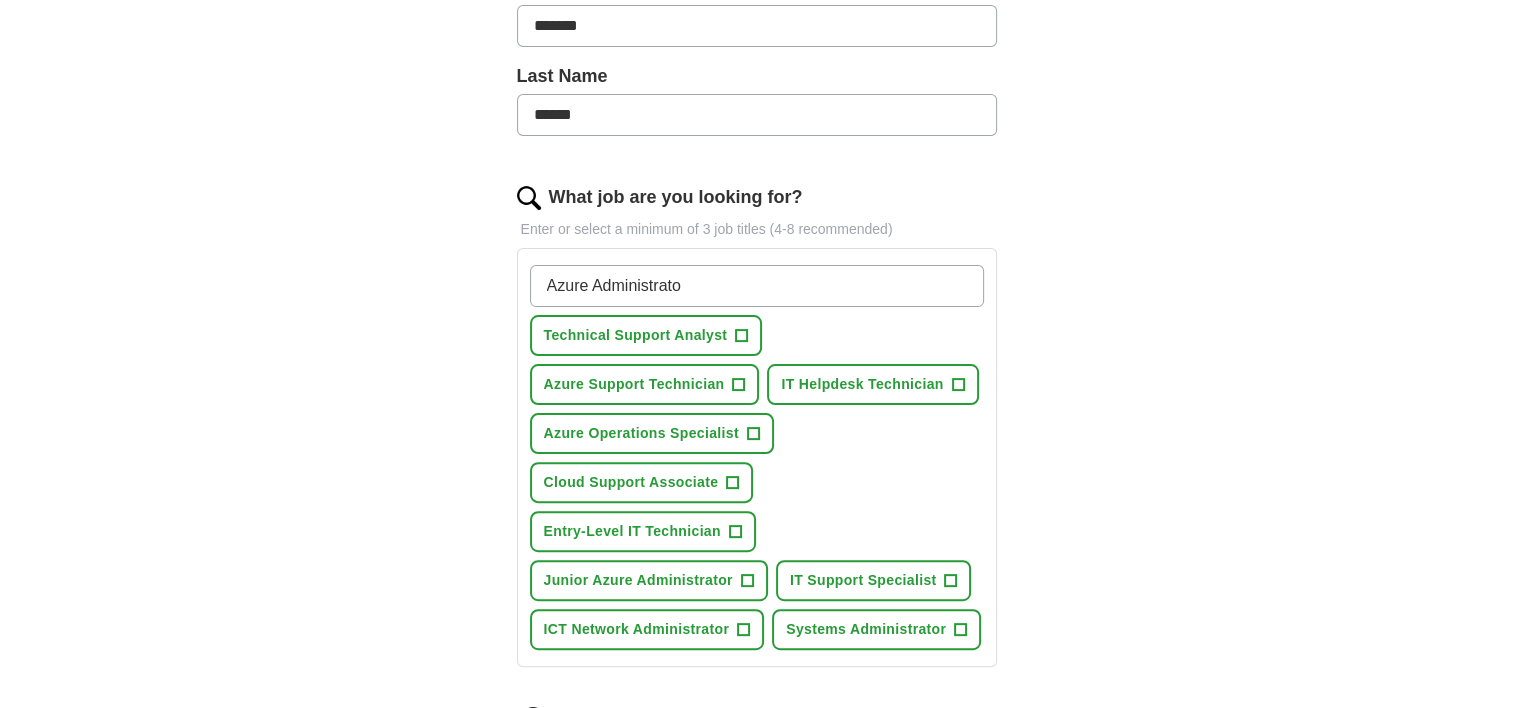 type on "Azure Administrator" 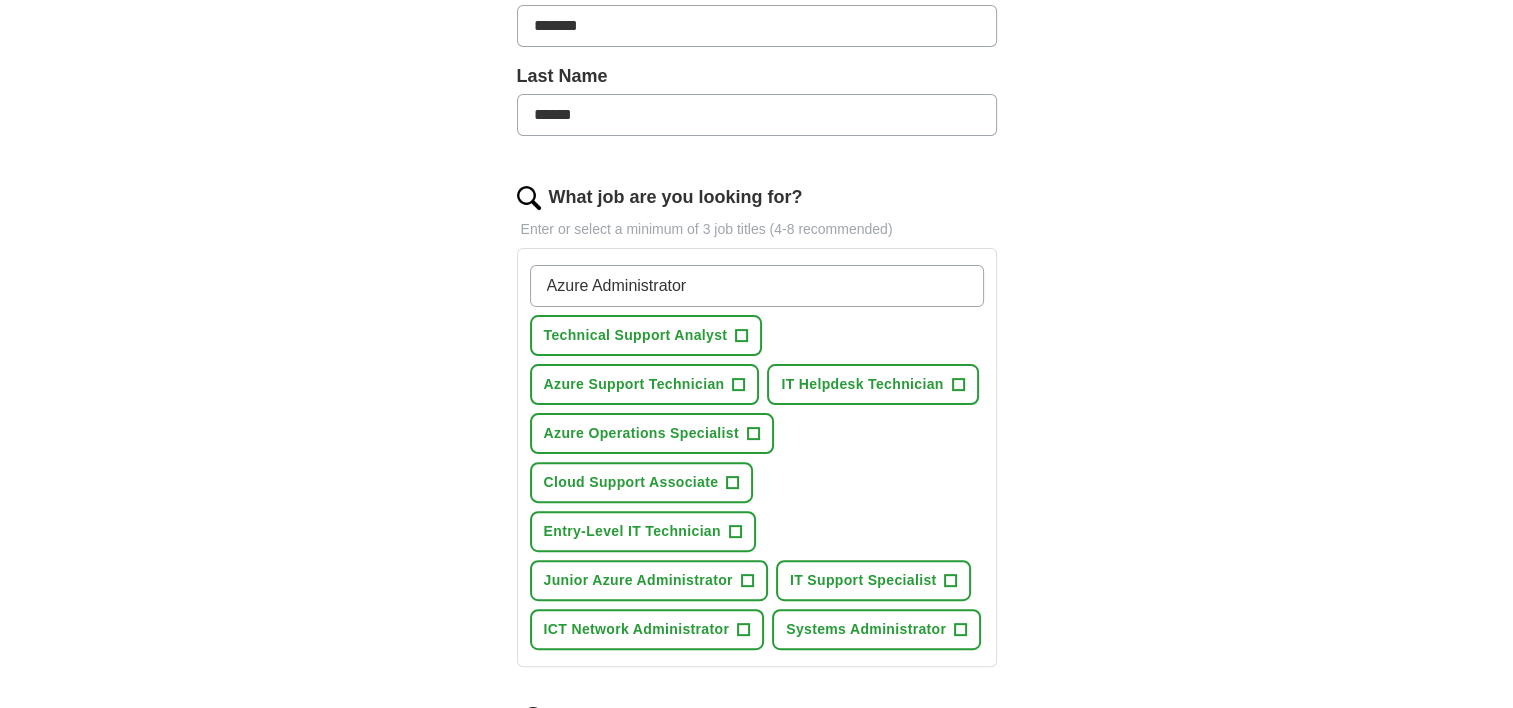 type 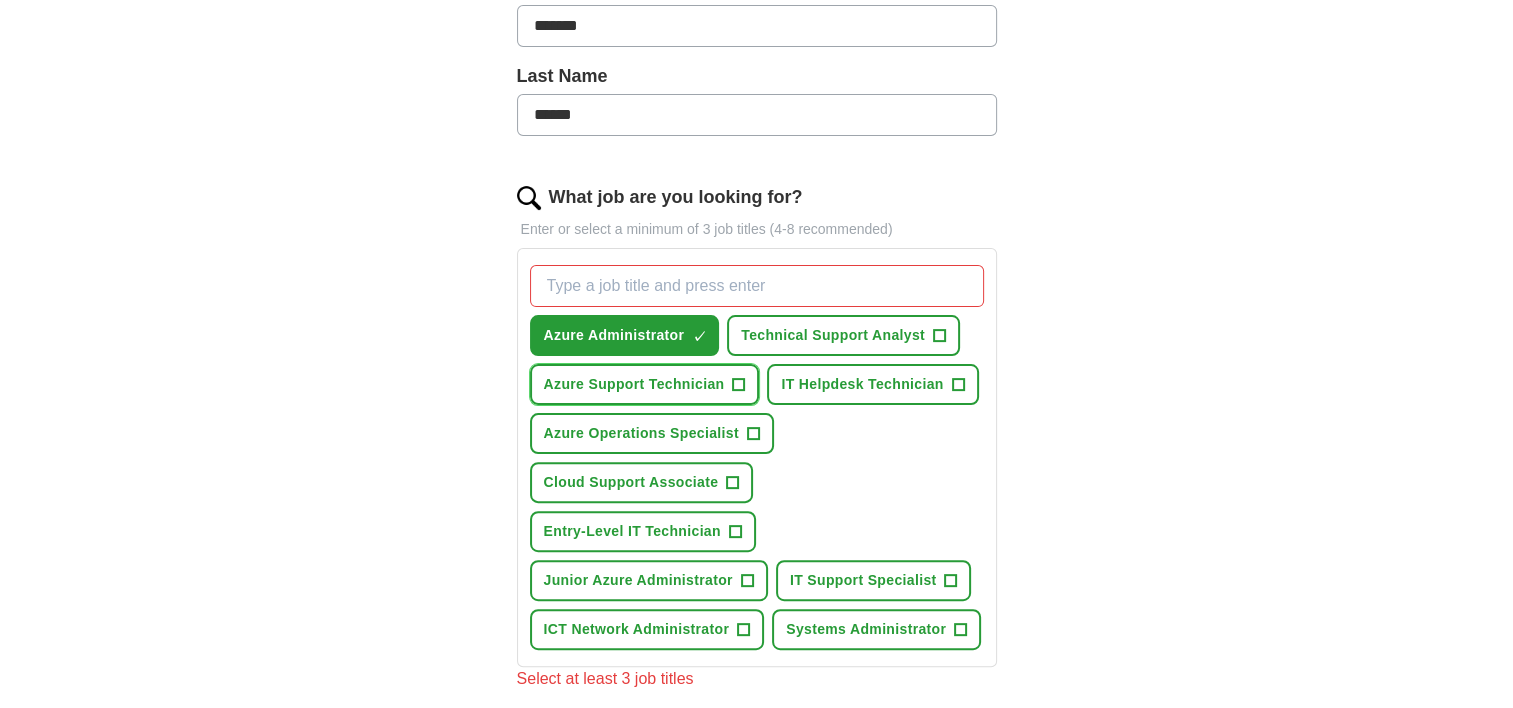 click on "+" at bounding box center (739, 385) 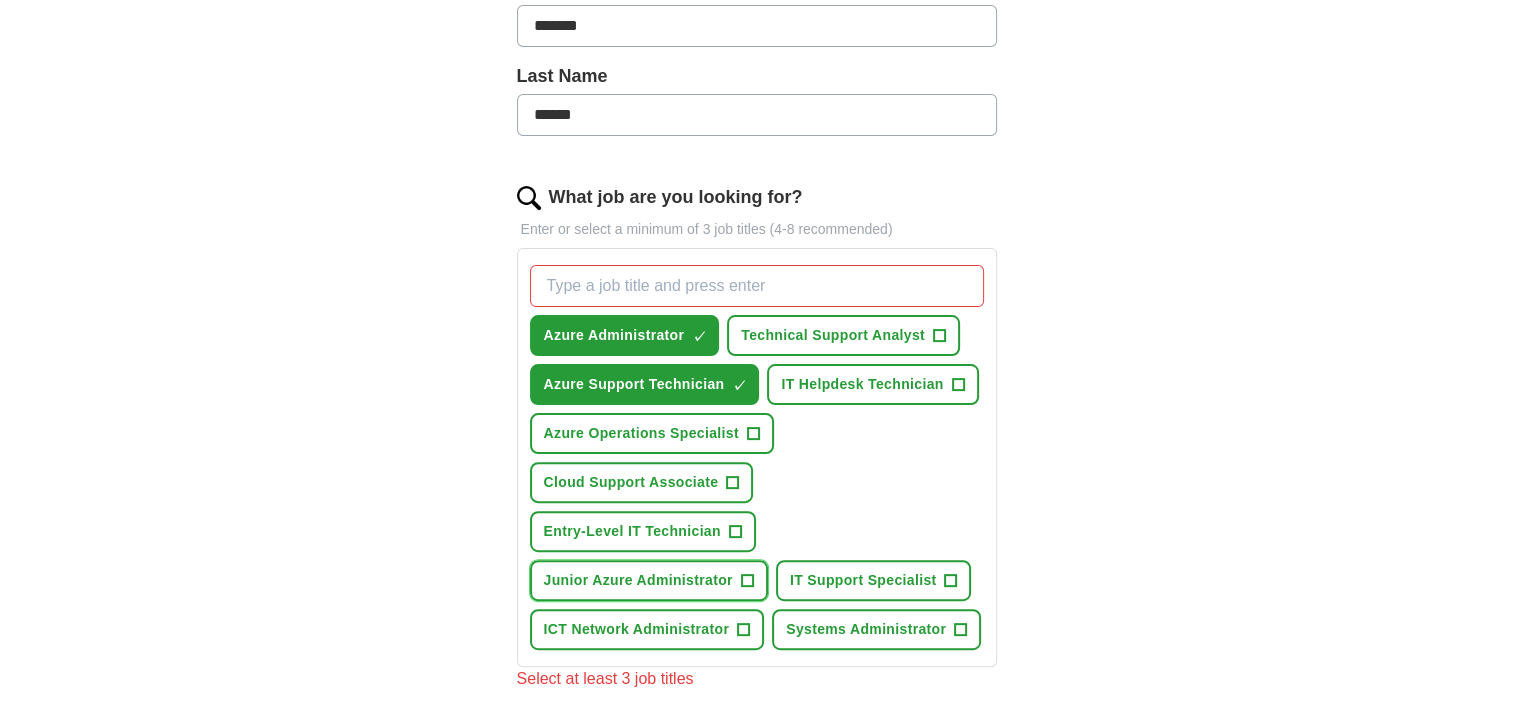 click on "+" at bounding box center [747, 581] 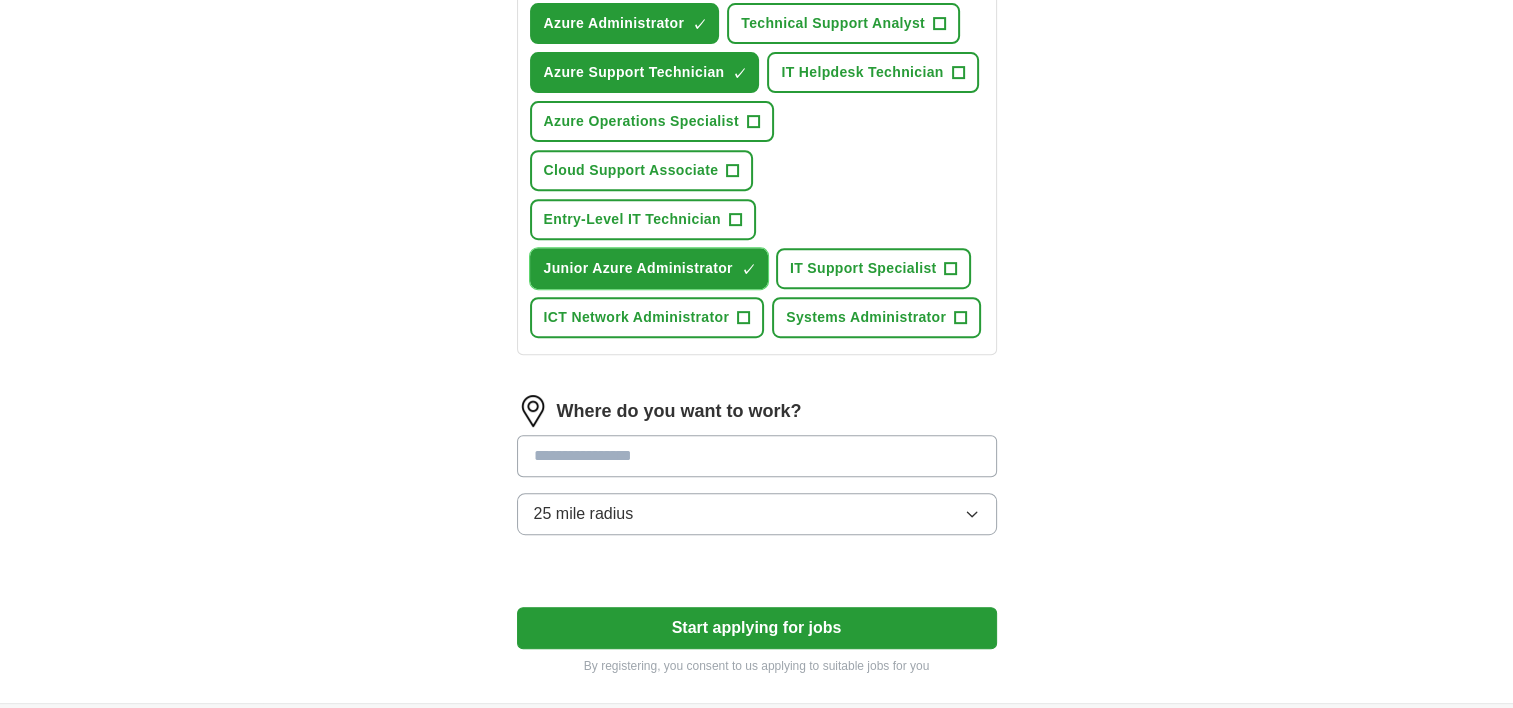 scroll, scrollTop: 802, scrollLeft: 0, axis: vertical 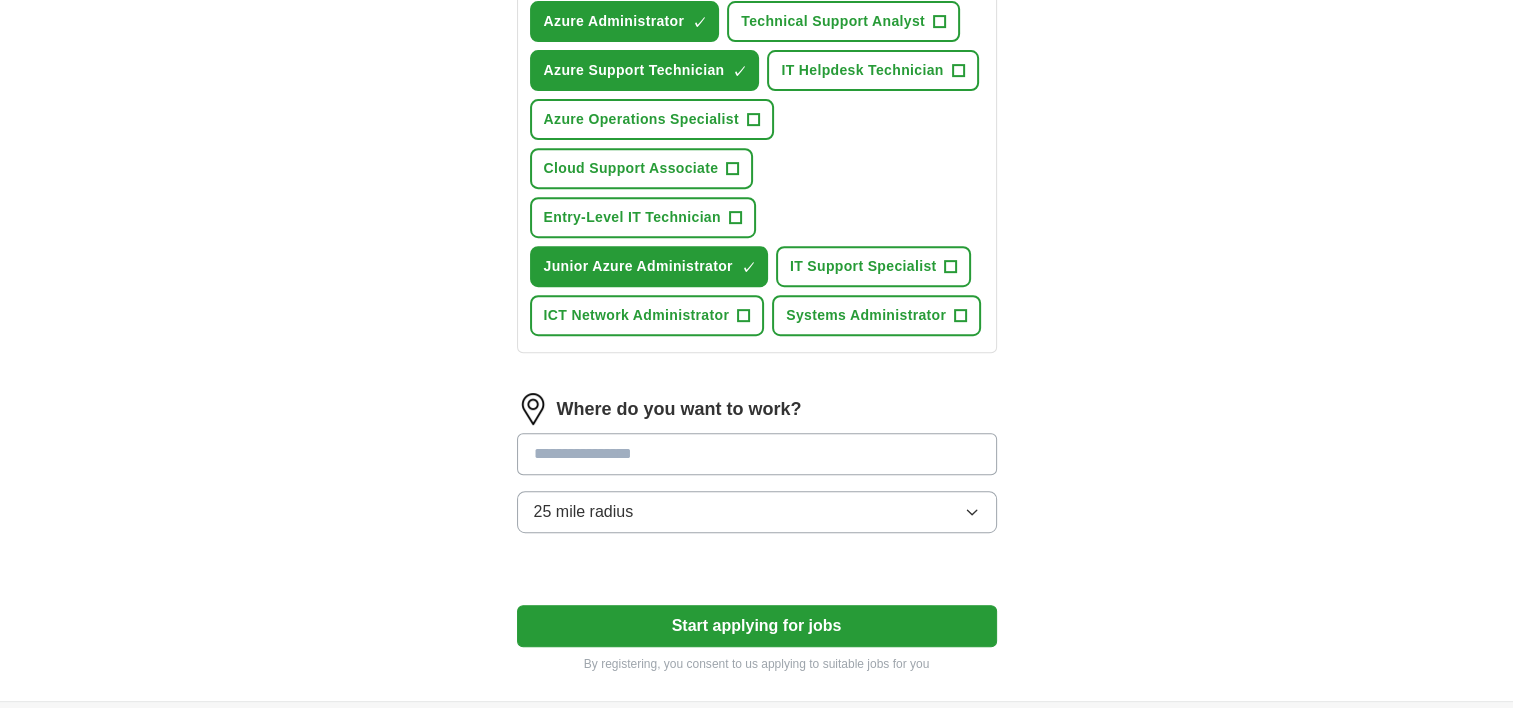 click at bounding box center [757, 454] 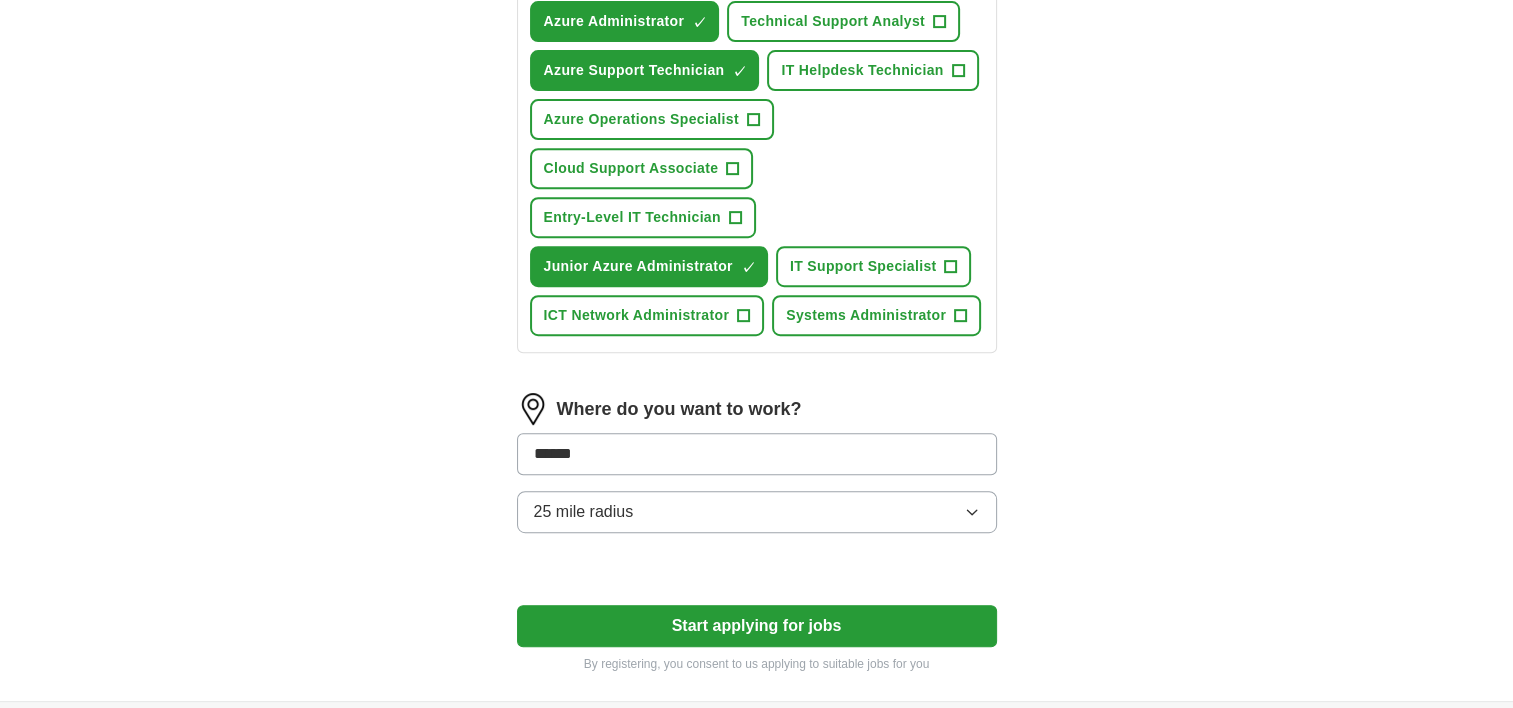 type on "*******" 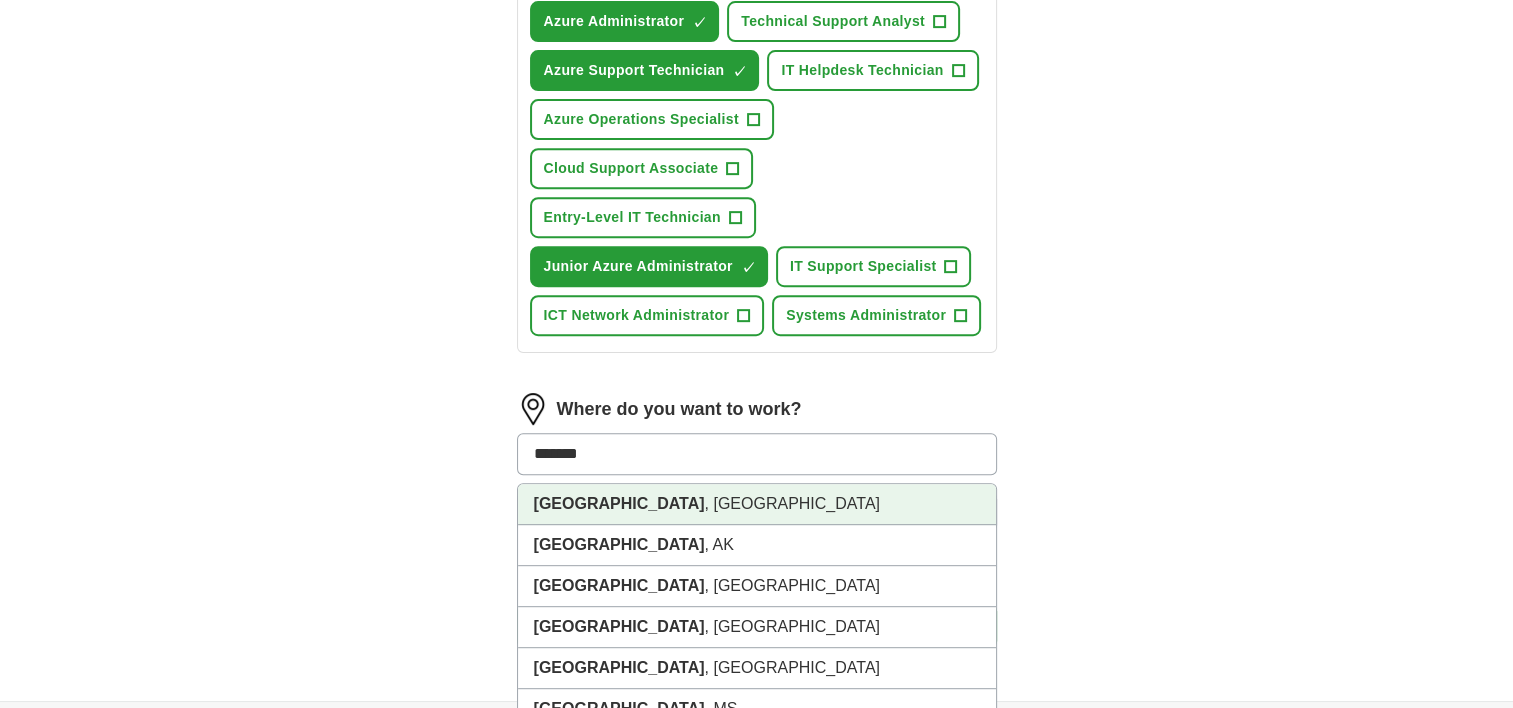 click on "Houston , TX" at bounding box center [757, 504] 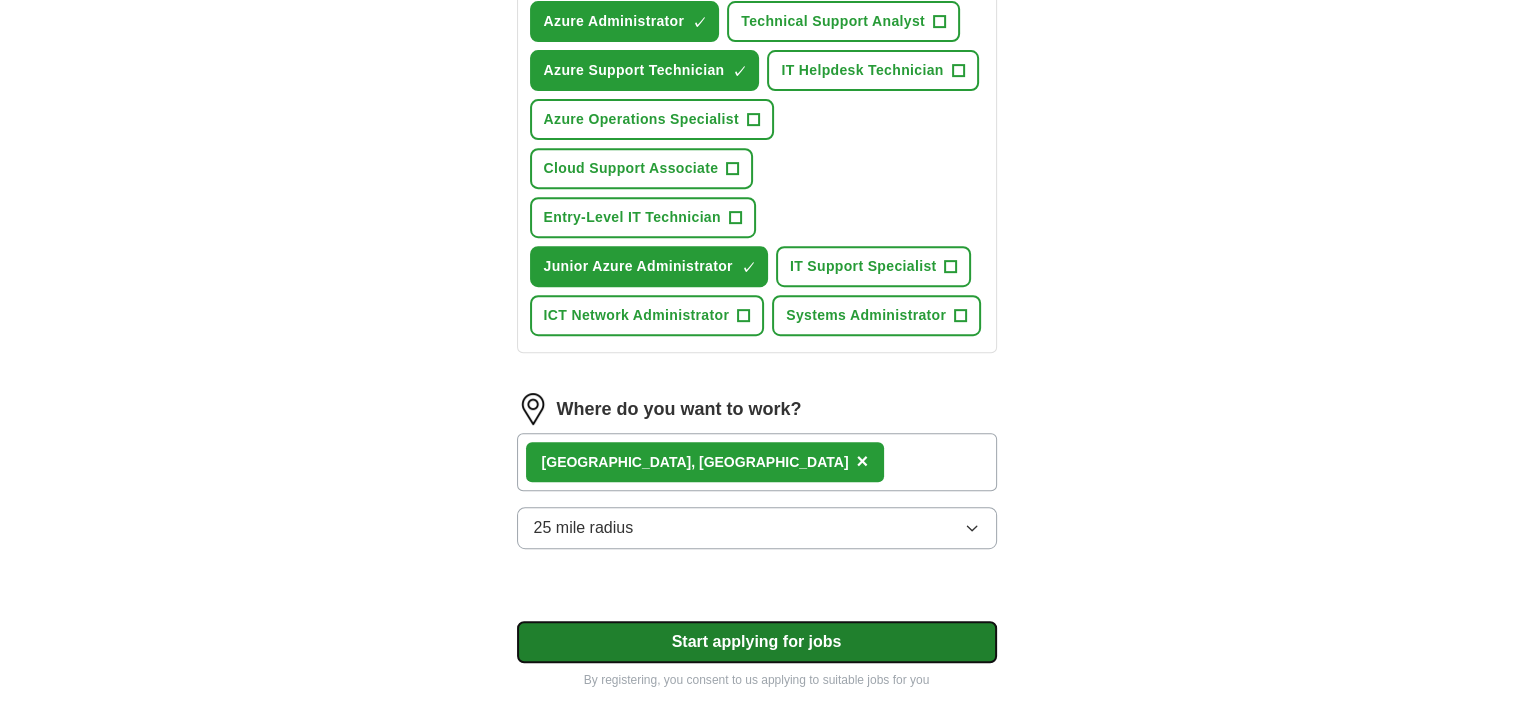 click on "Start applying for jobs" at bounding box center [757, 642] 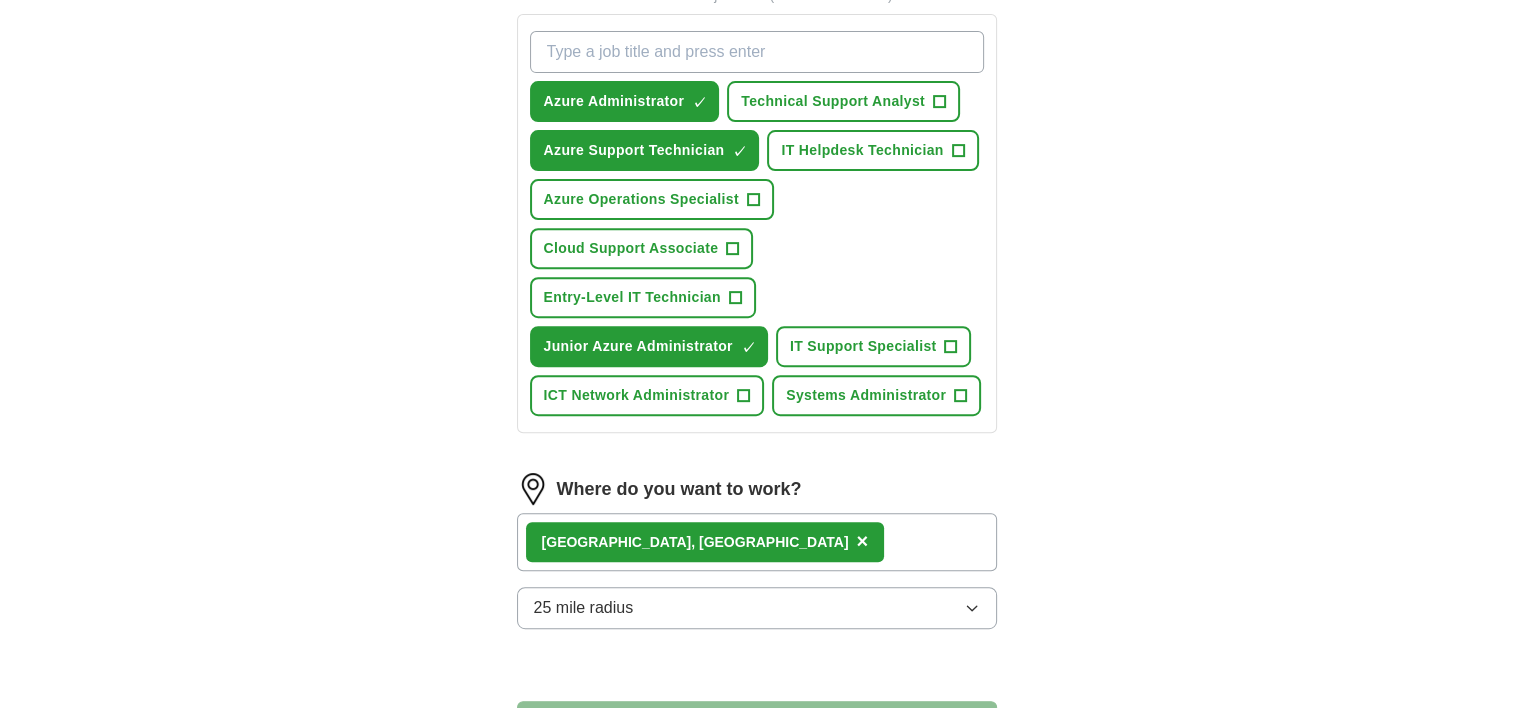 select on "**" 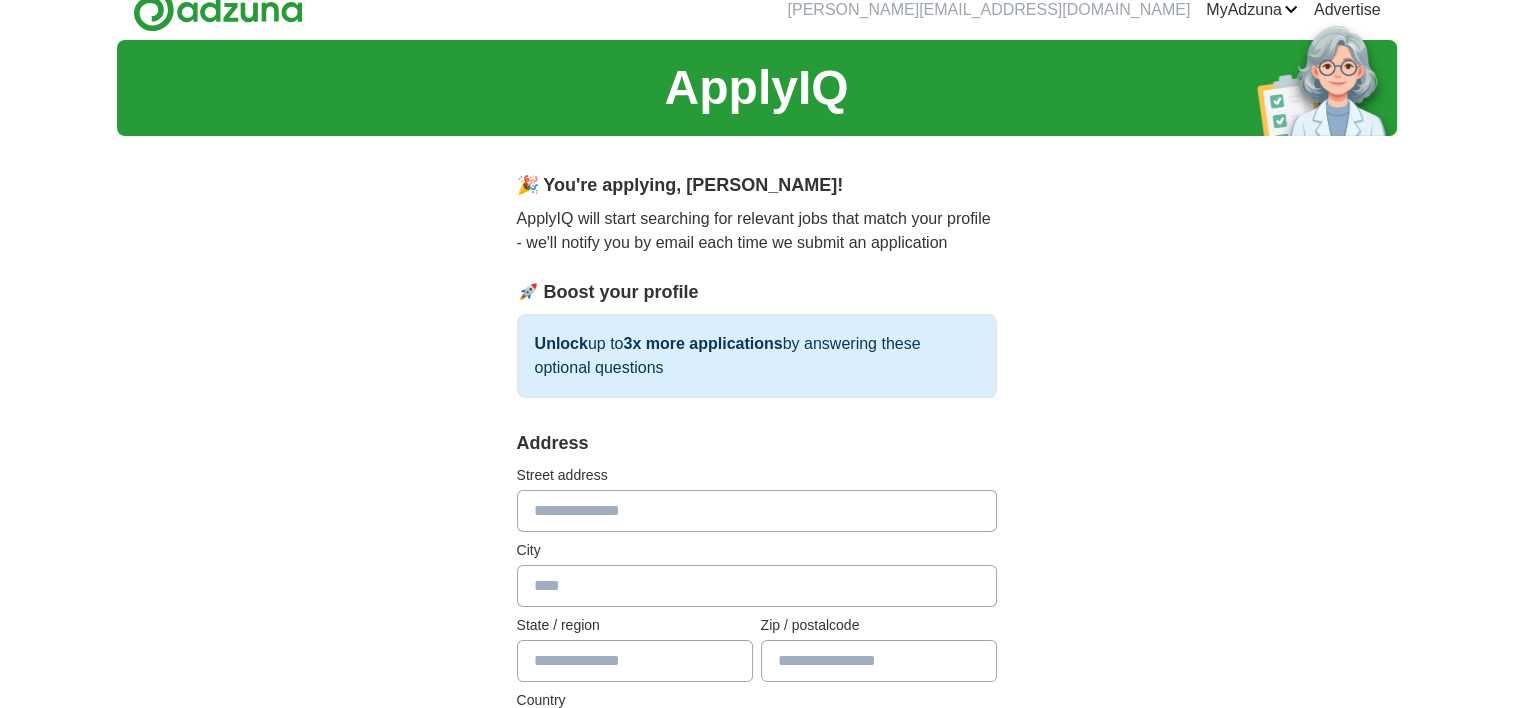 scroll, scrollTop: 0, scrollLeft: 0, axis: both 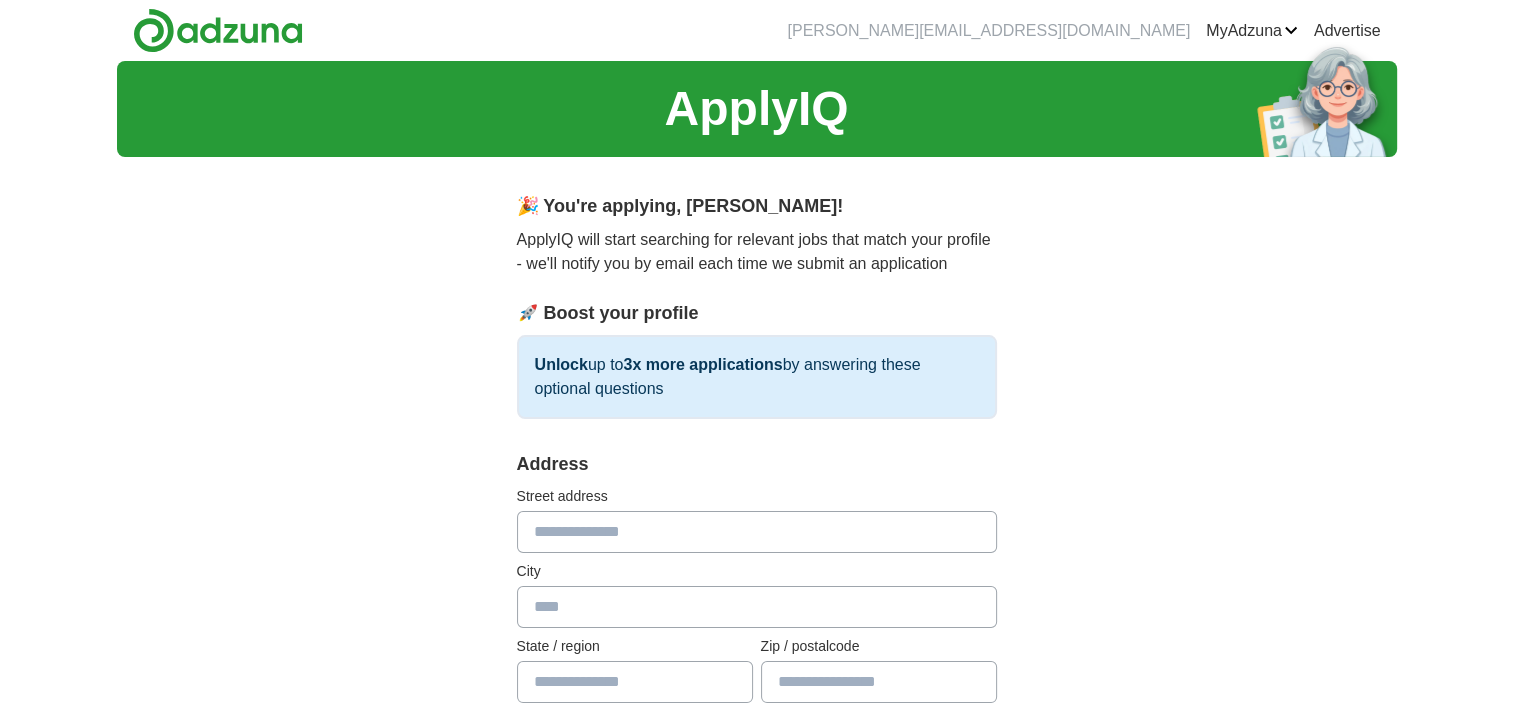 click at bounding box center [757, 532] 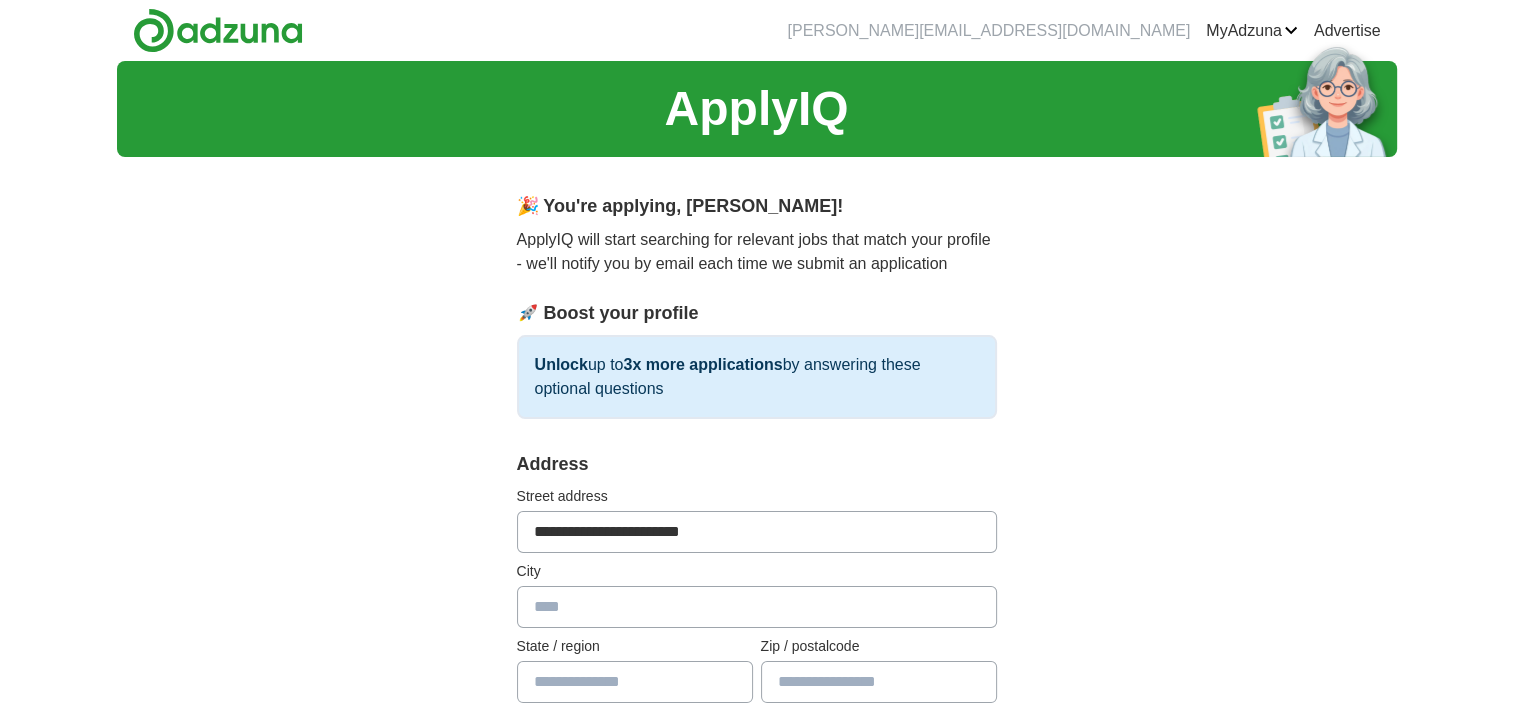 type on "**********" 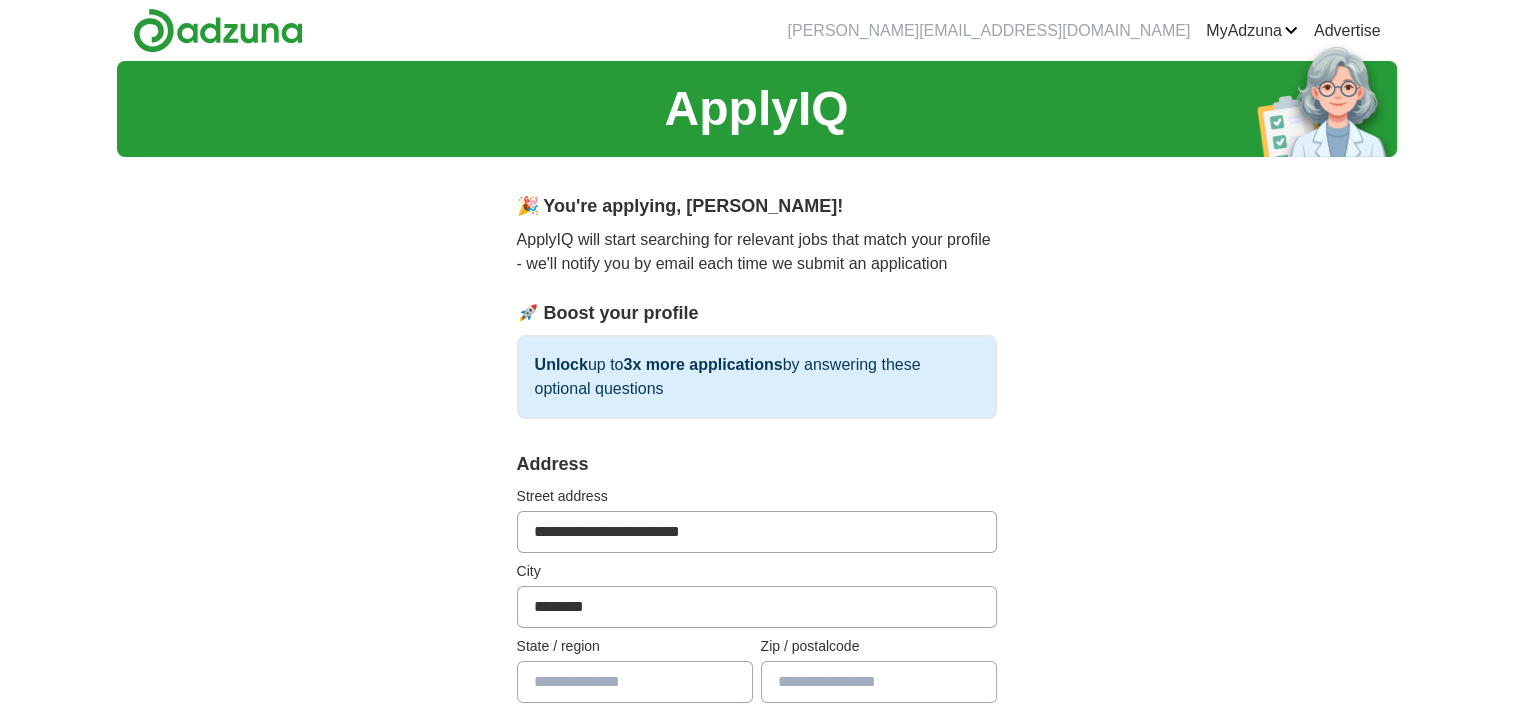 type on "********" 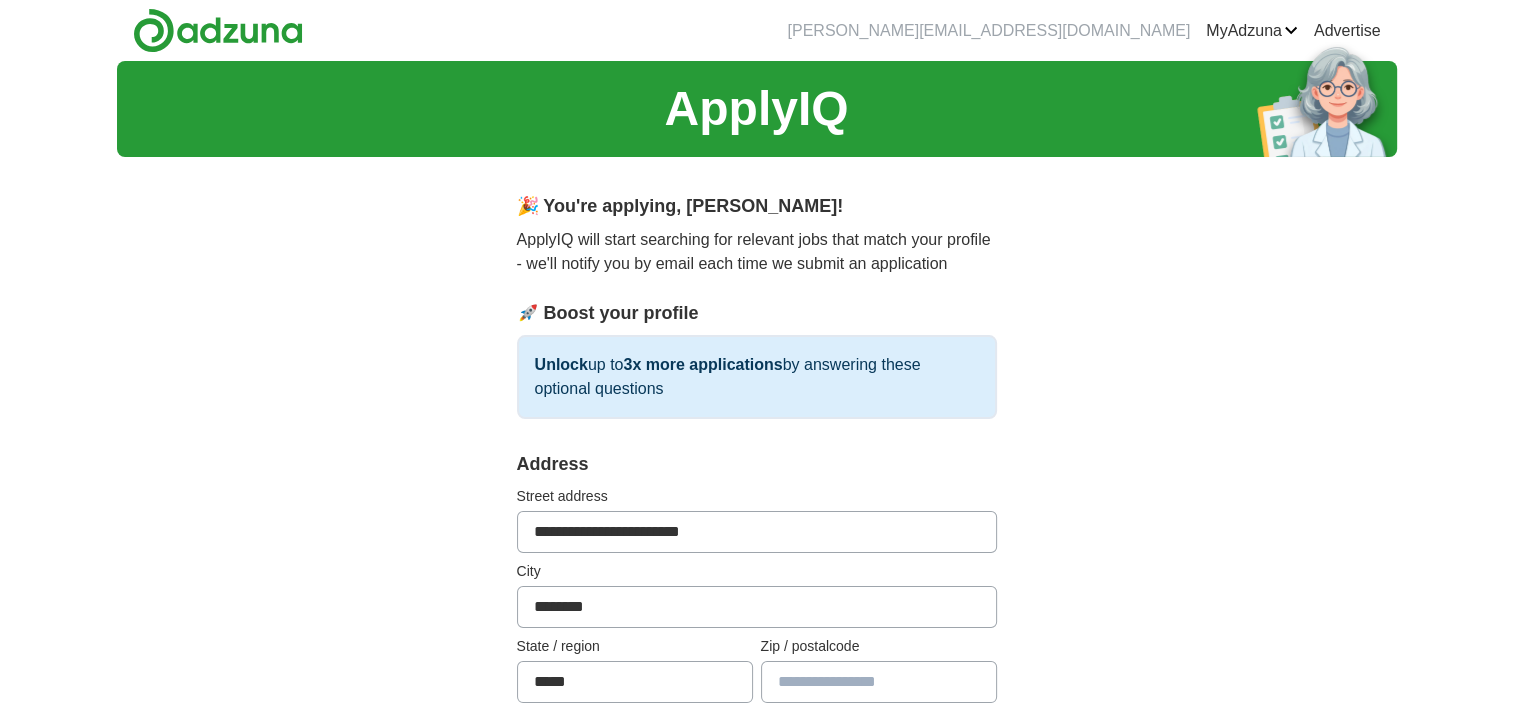 type on "*****" 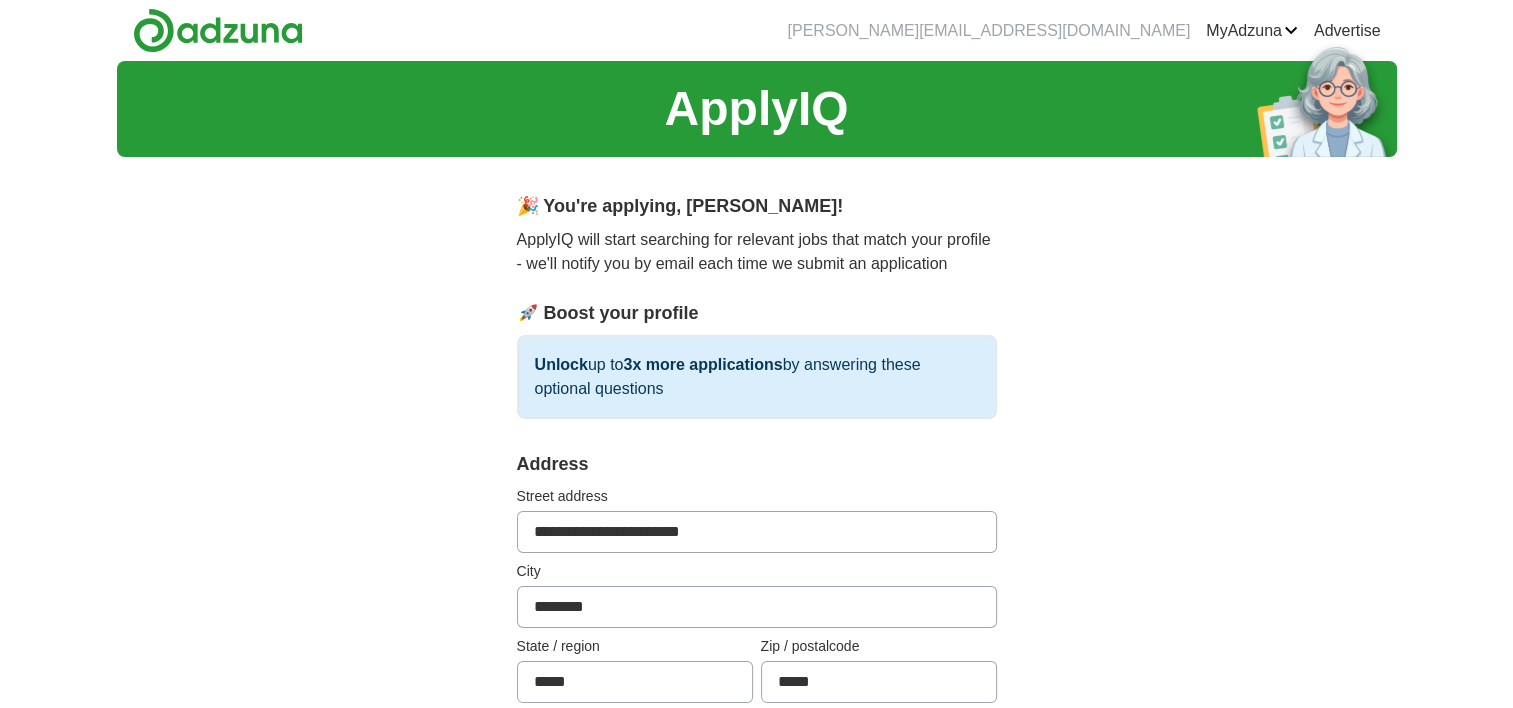 type on "*****" 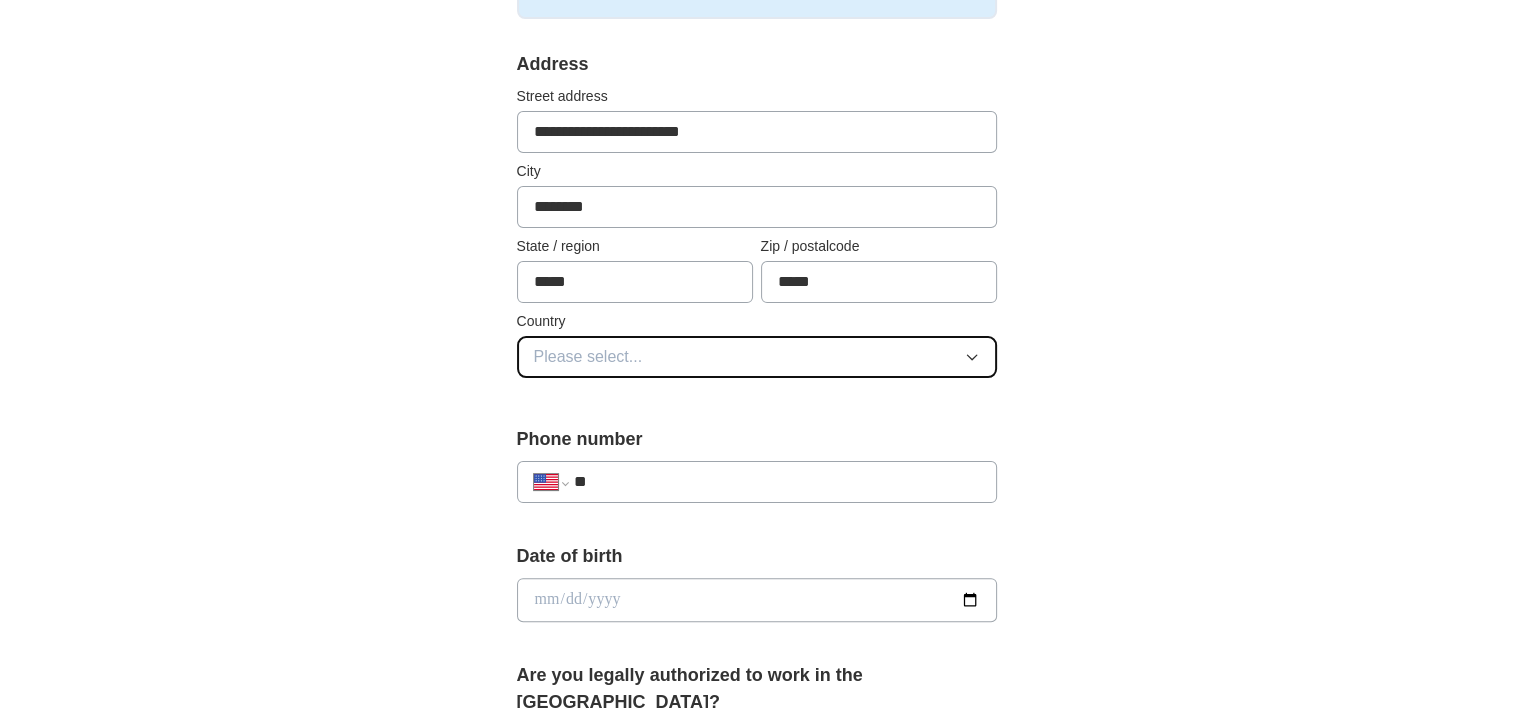 type 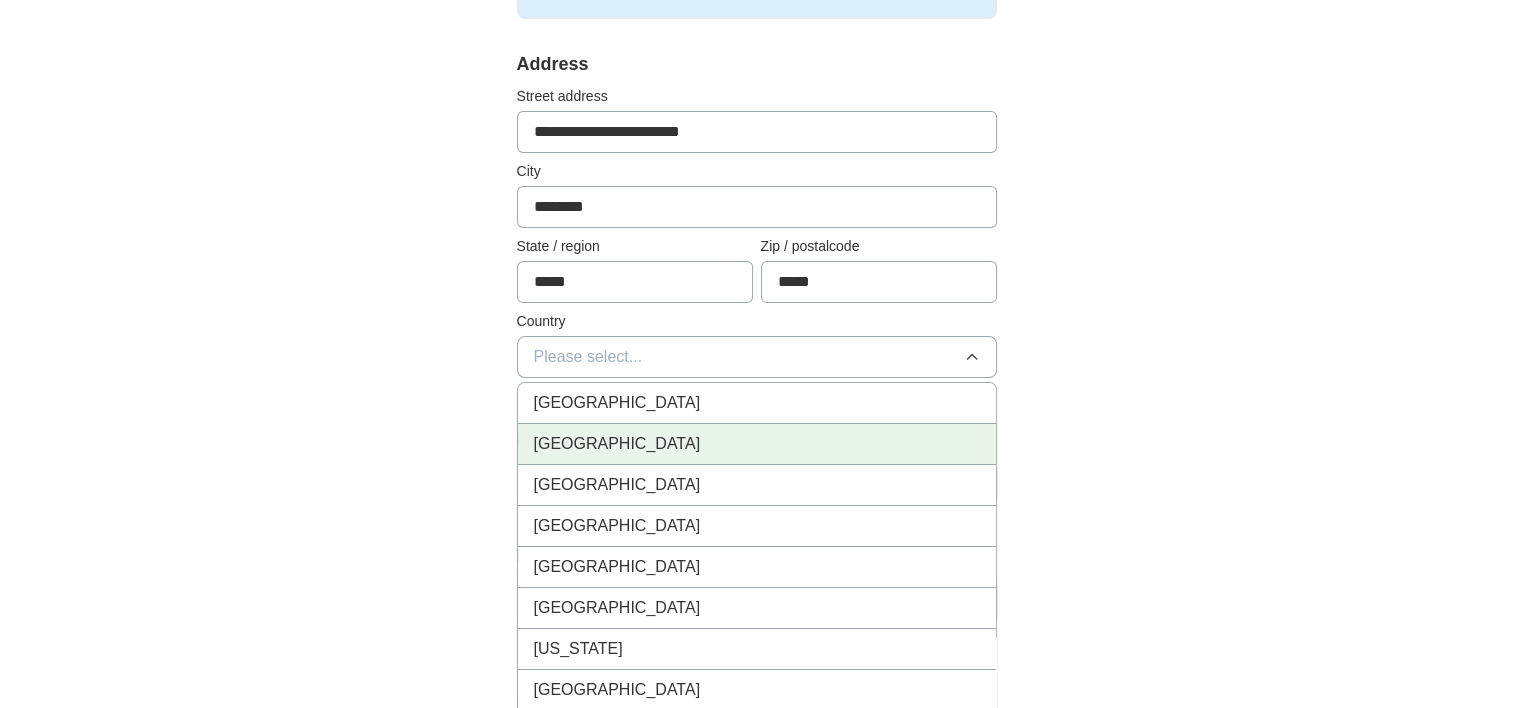 click on "United States" at bounding box center [757, 444] 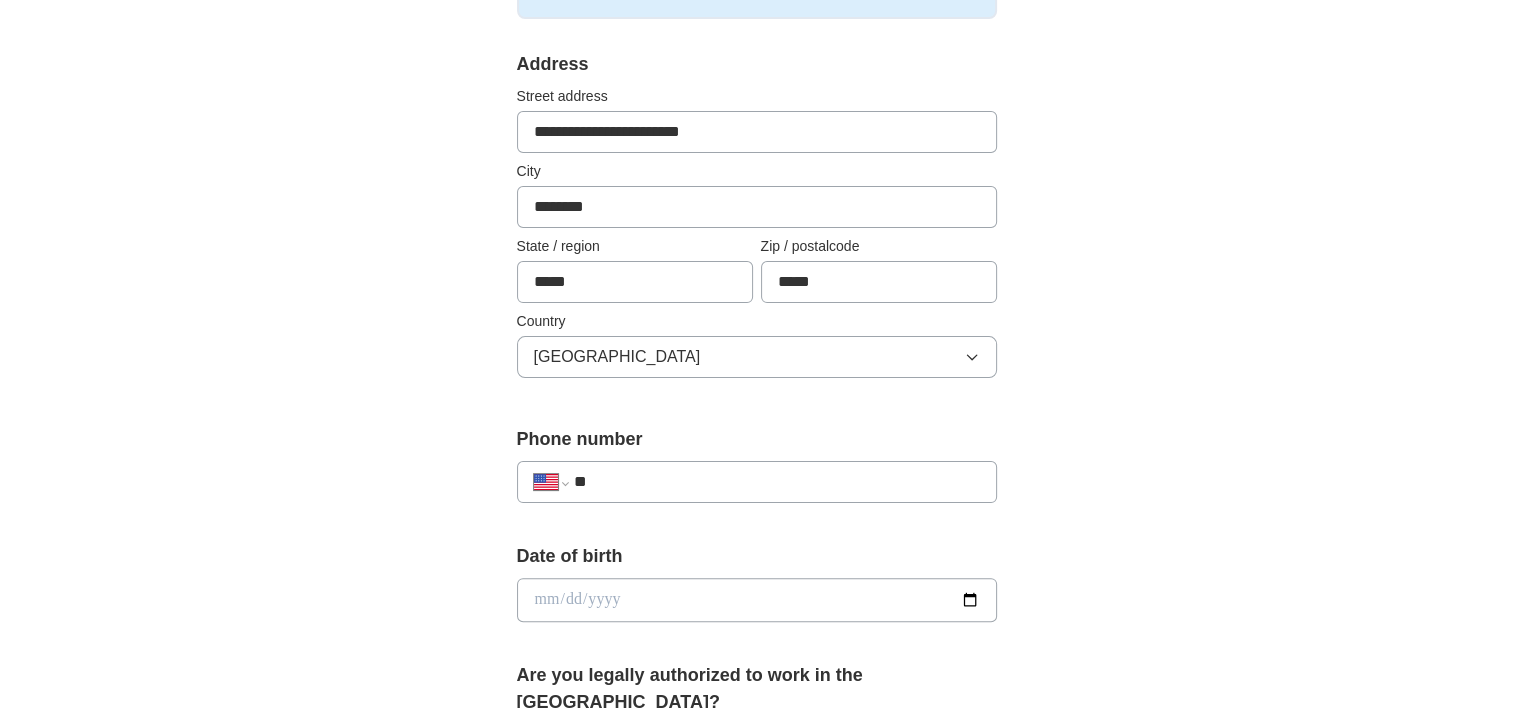 click on "**" at bounding box center (776, 482) 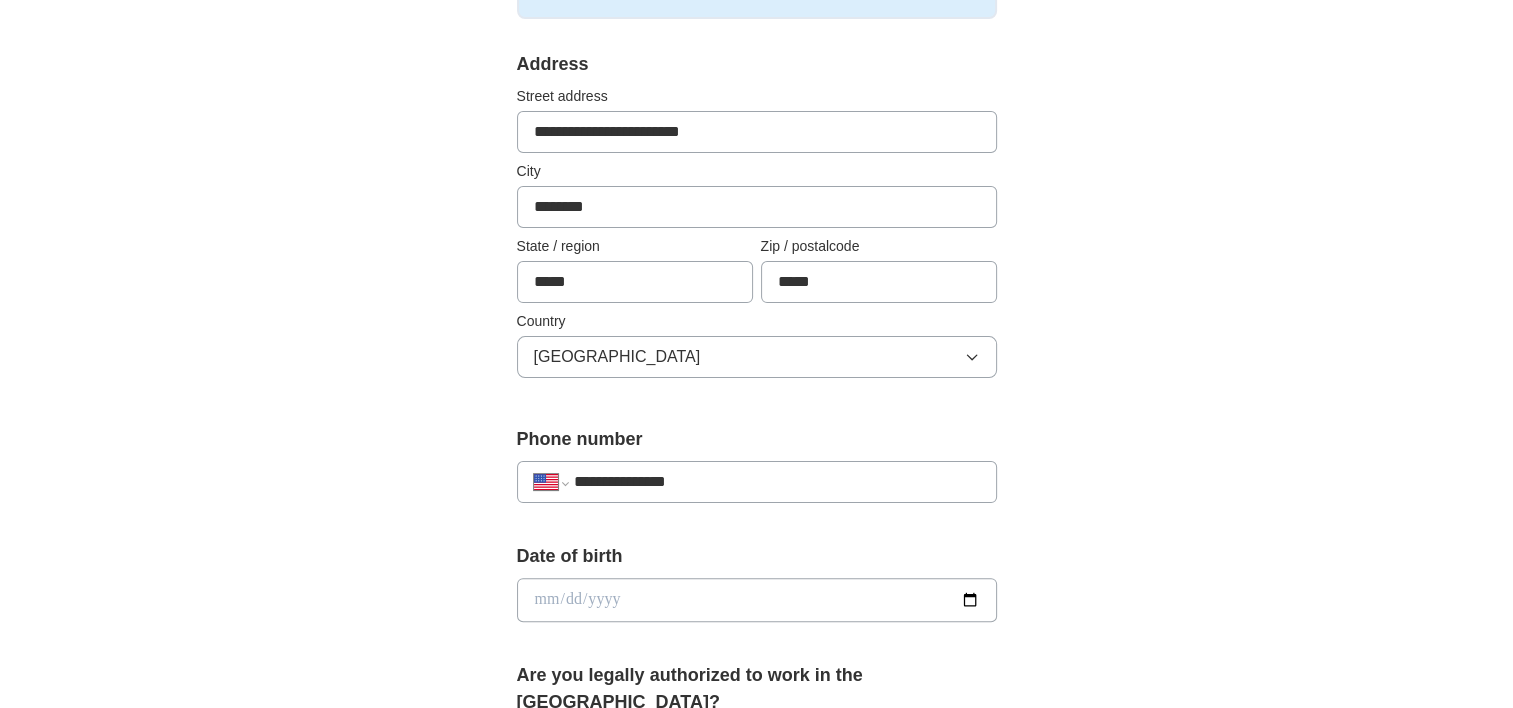 type on "**********" 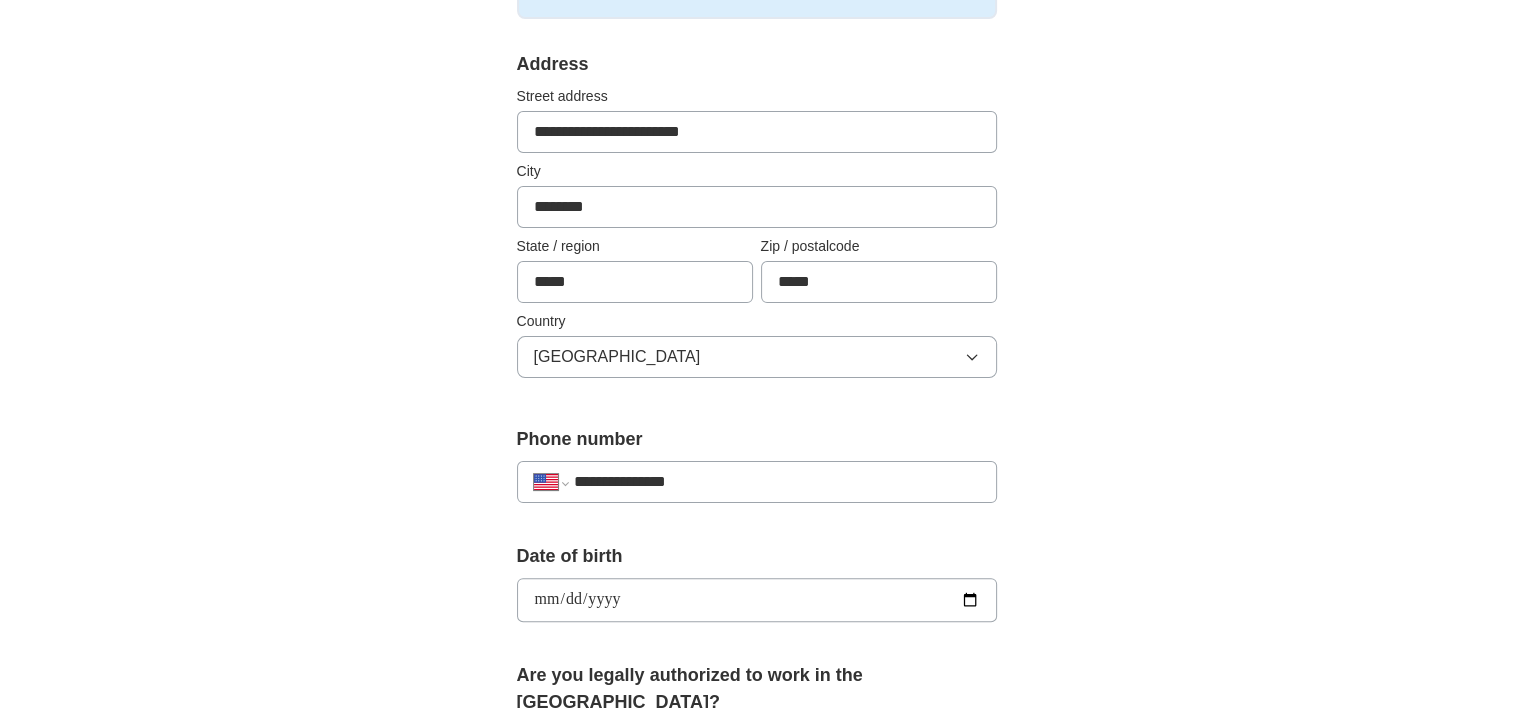 type on "**********" 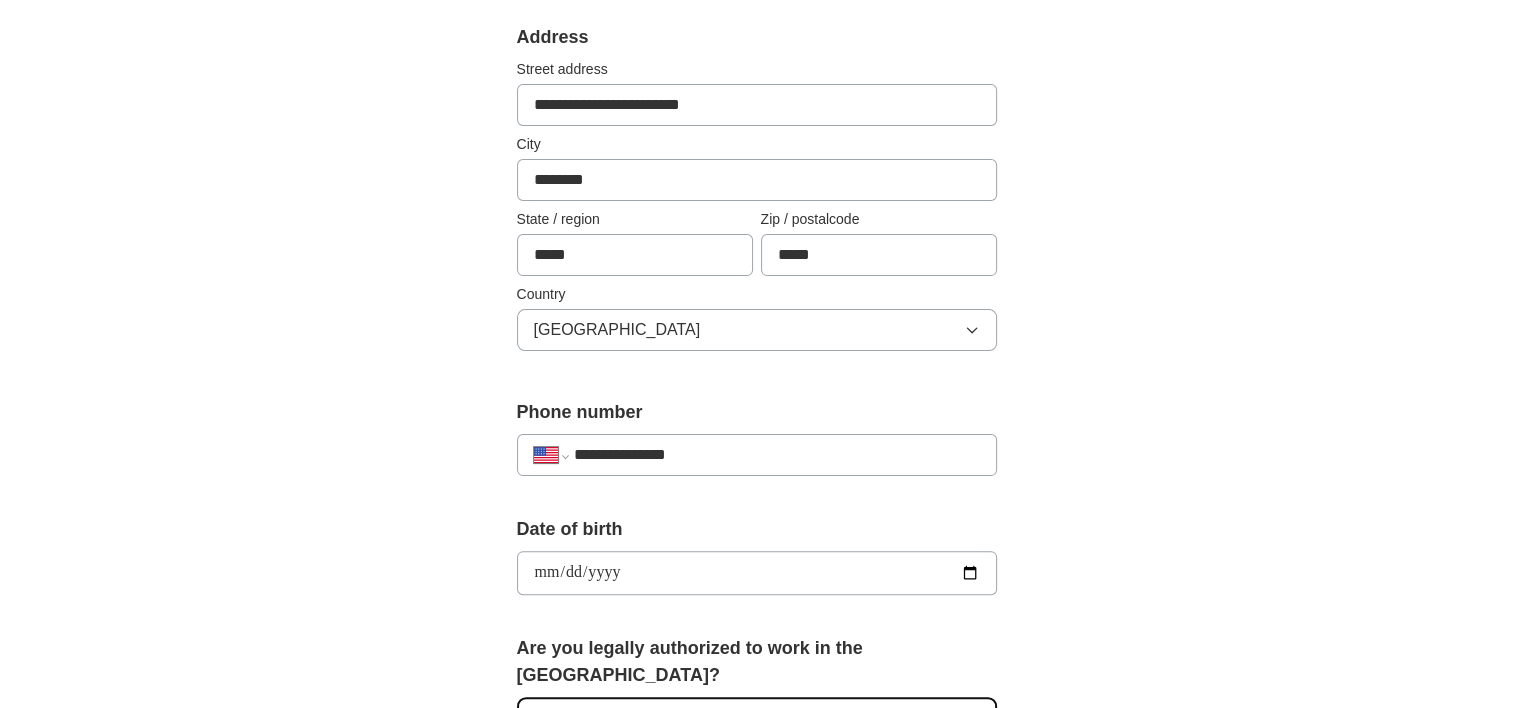 type 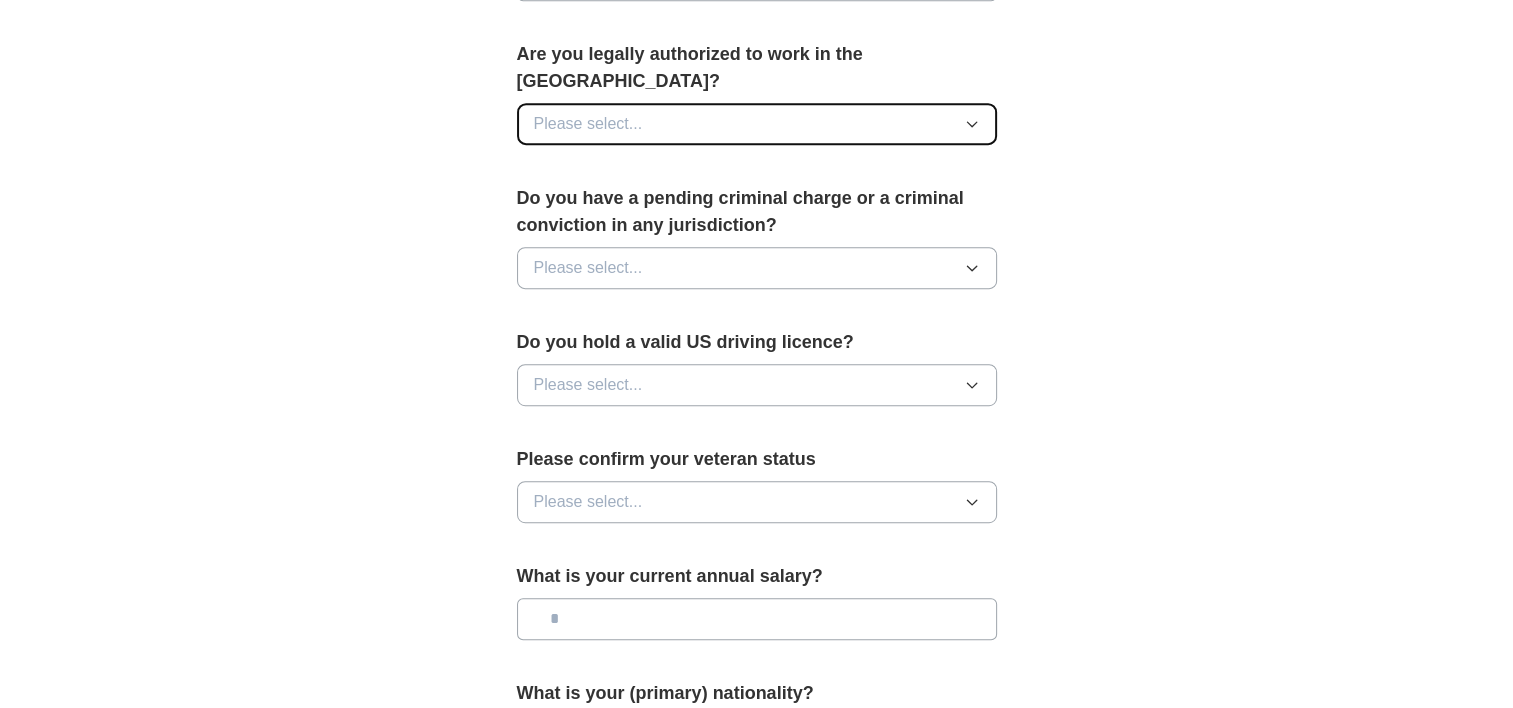 scroll, scrollTop: 1027, scrollLeft: 0, axis: vertical 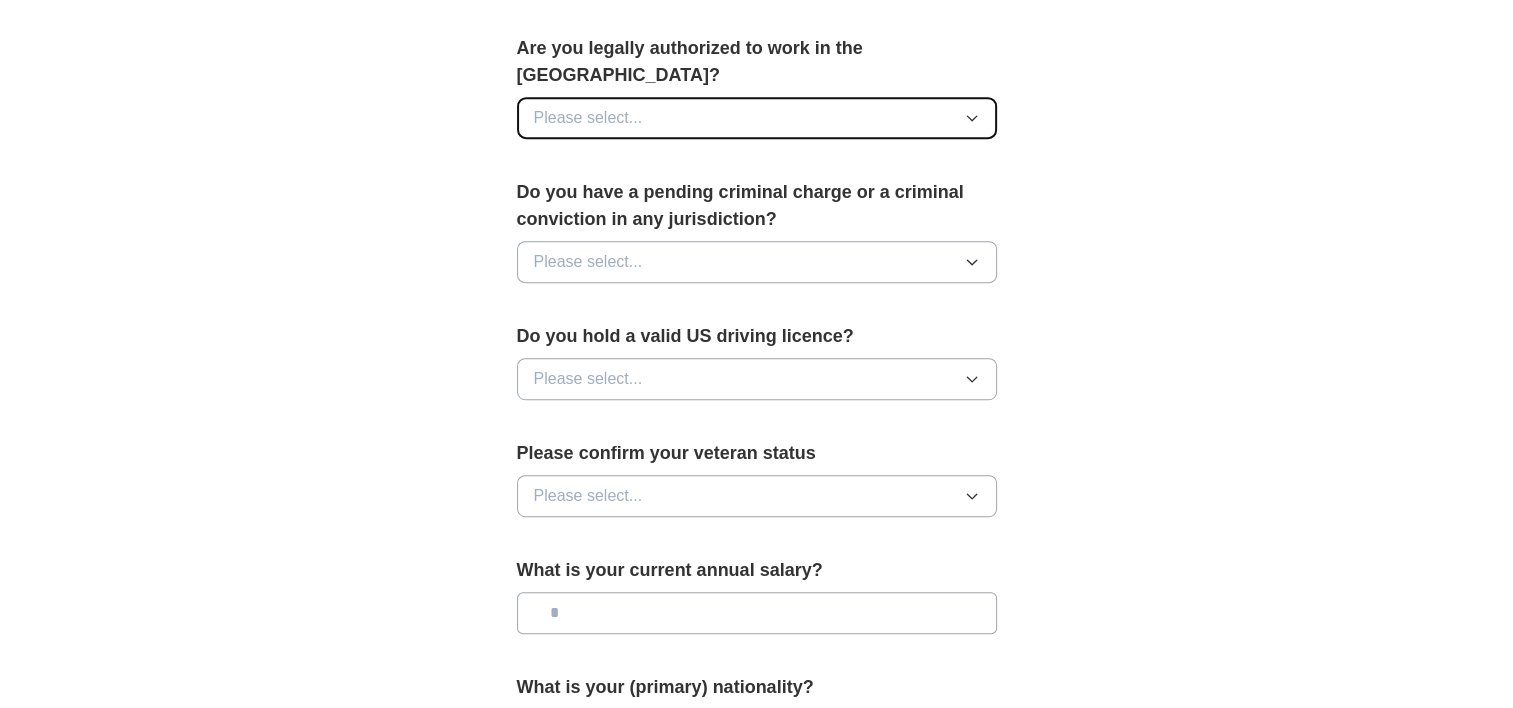 click on "Please select..." at bounding box center (757, 118) 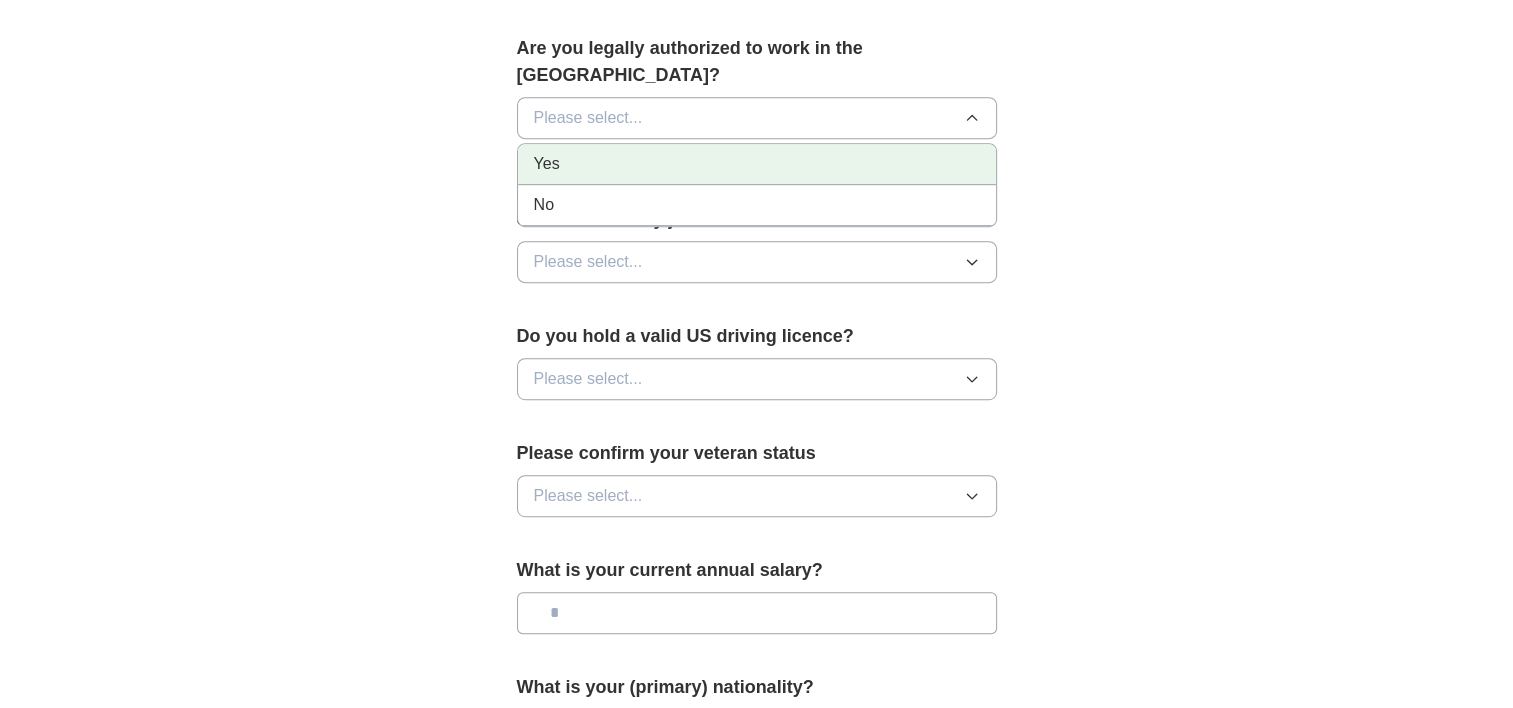 click on "Yes" at bounding box center [757, 164] 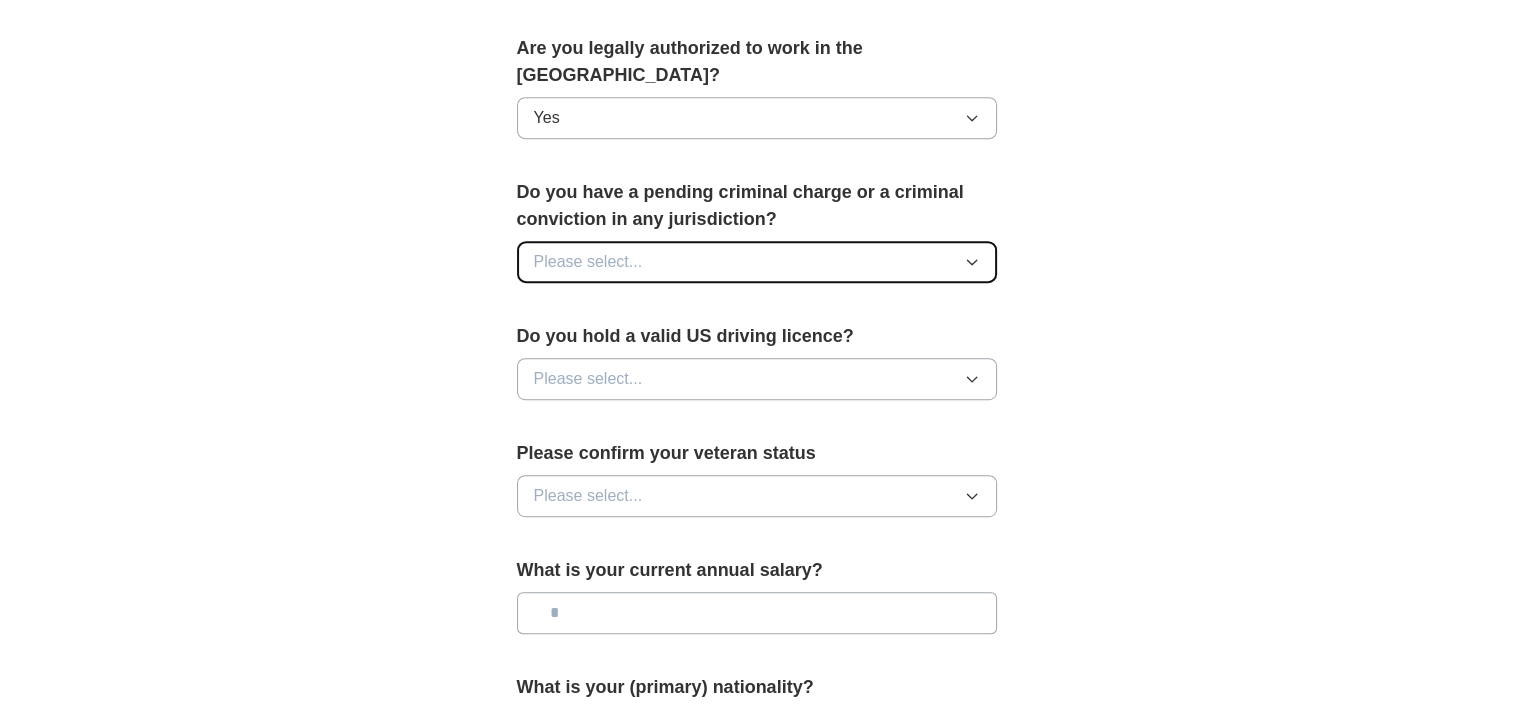 click on "Please select..." at bounding box center (757, 262) 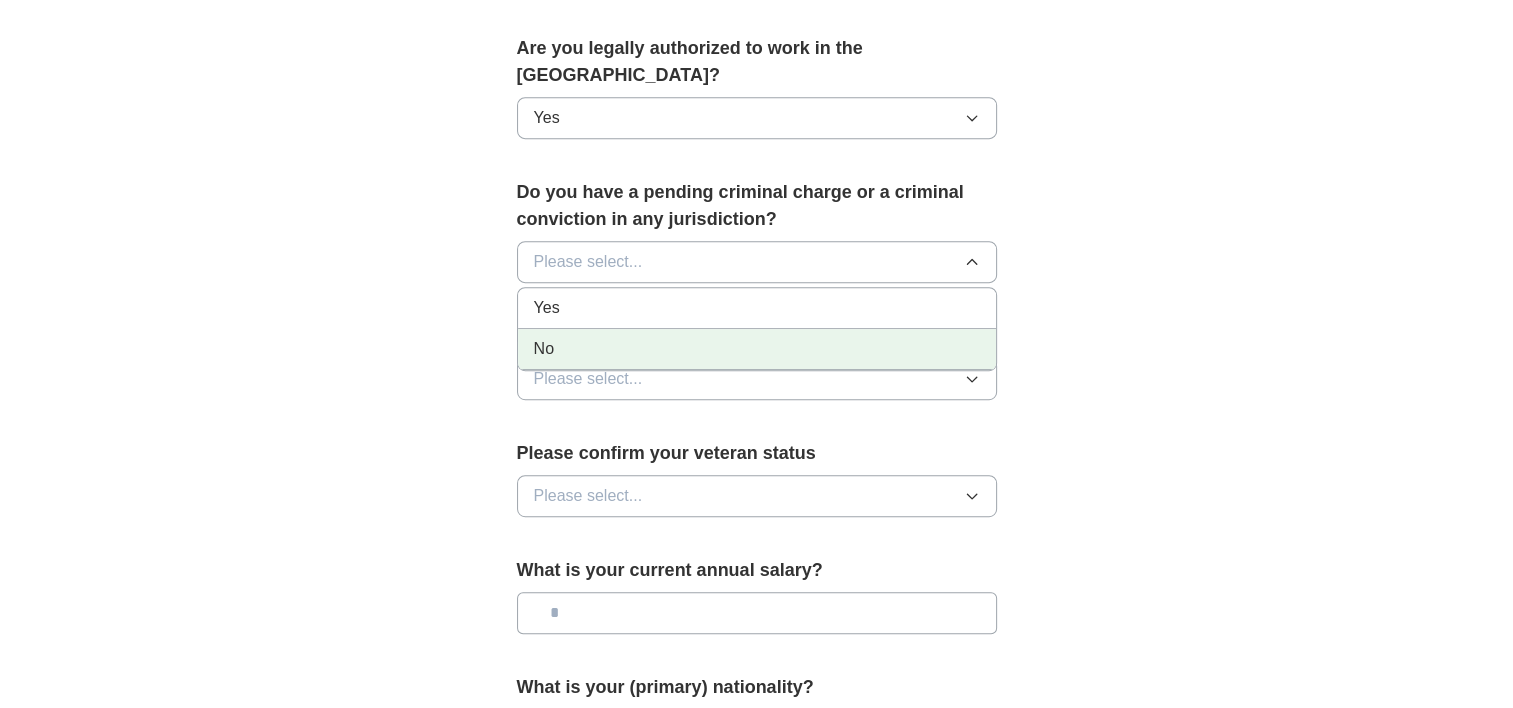 click on "No" at bounding box center [757, 349] 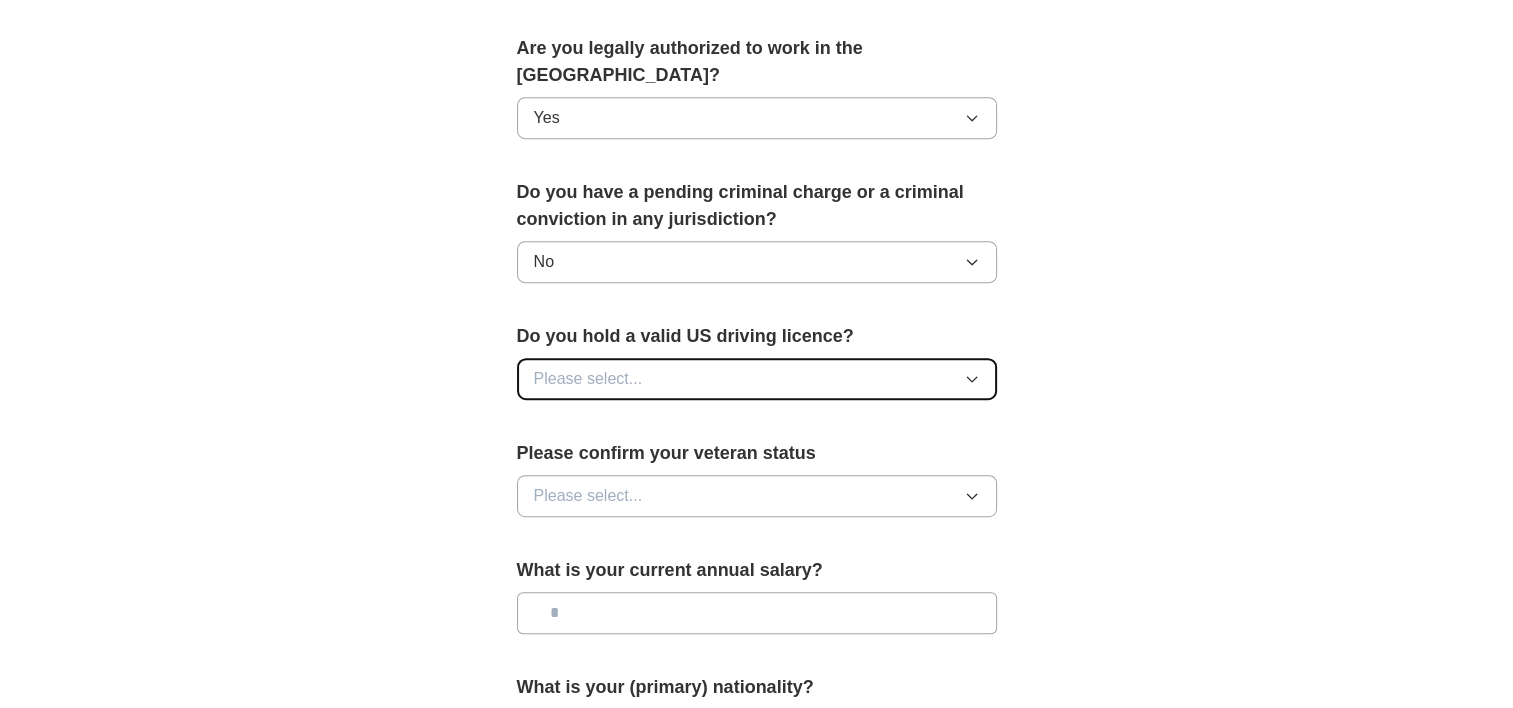 click on "Please select..." at bounding box center (757, 379) 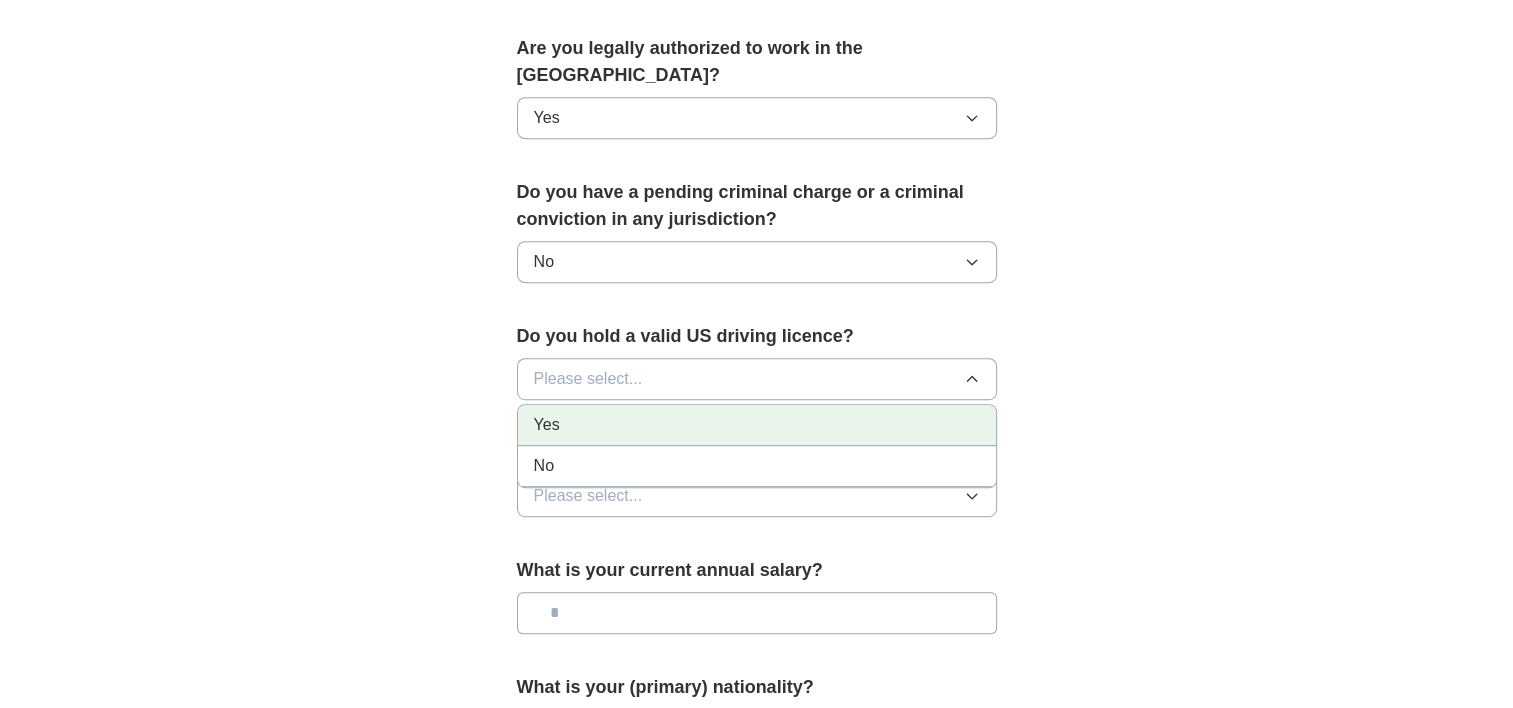 click on "Yes" at bounding box center [757, 425] 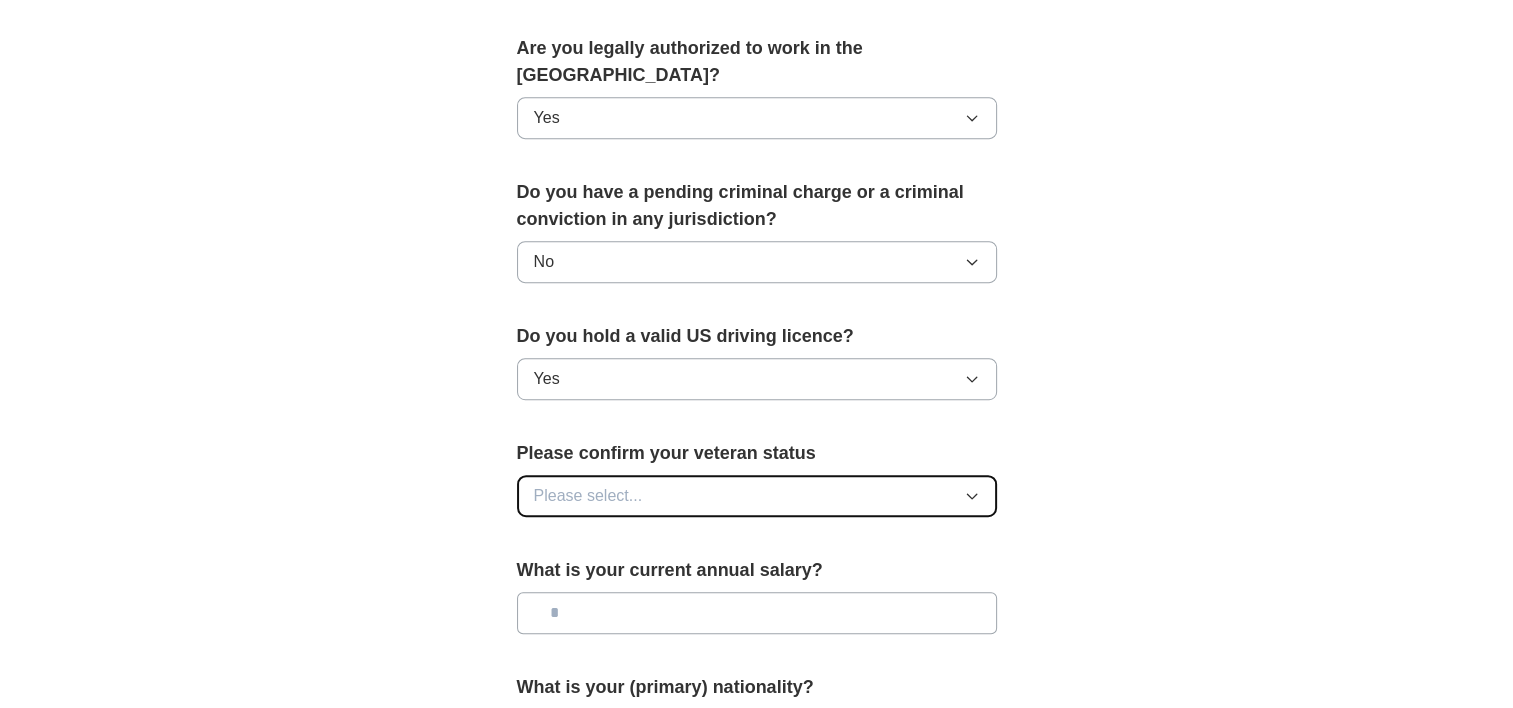 click on "Please select..." at bounding box center (757, 496) 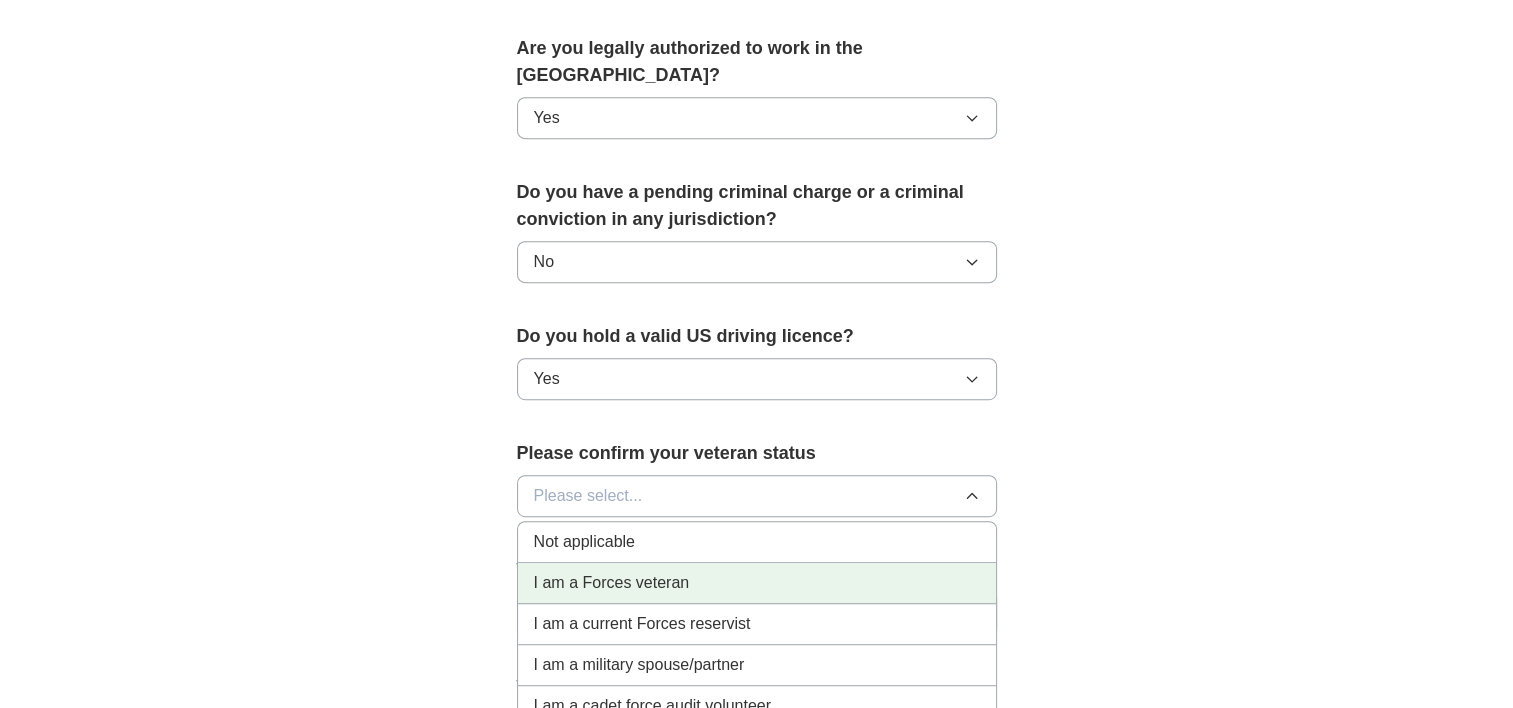 click on "I am a  Forces veteran" at bounding box center (757, 583) 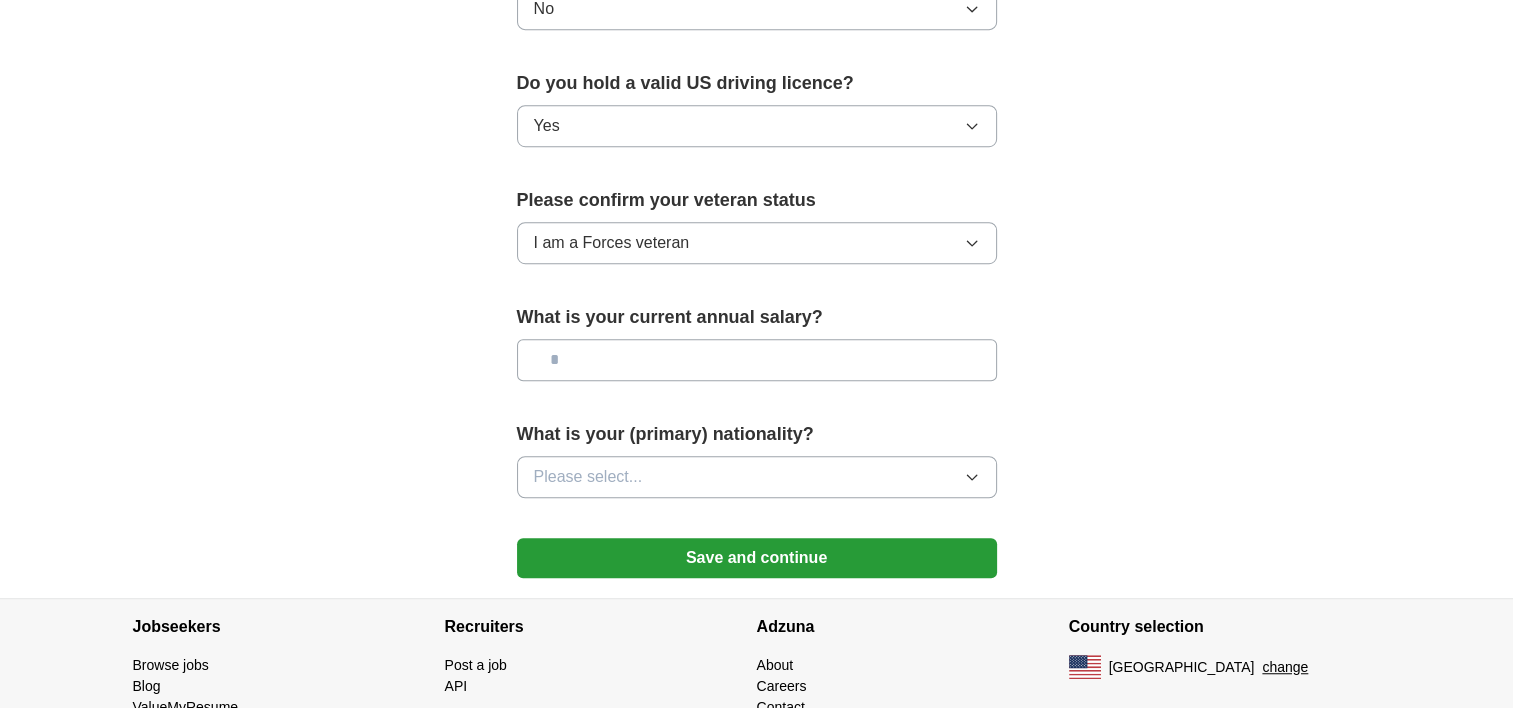 scroll, scrollTop: 1282, scrollLeft: 0, axis: vertical 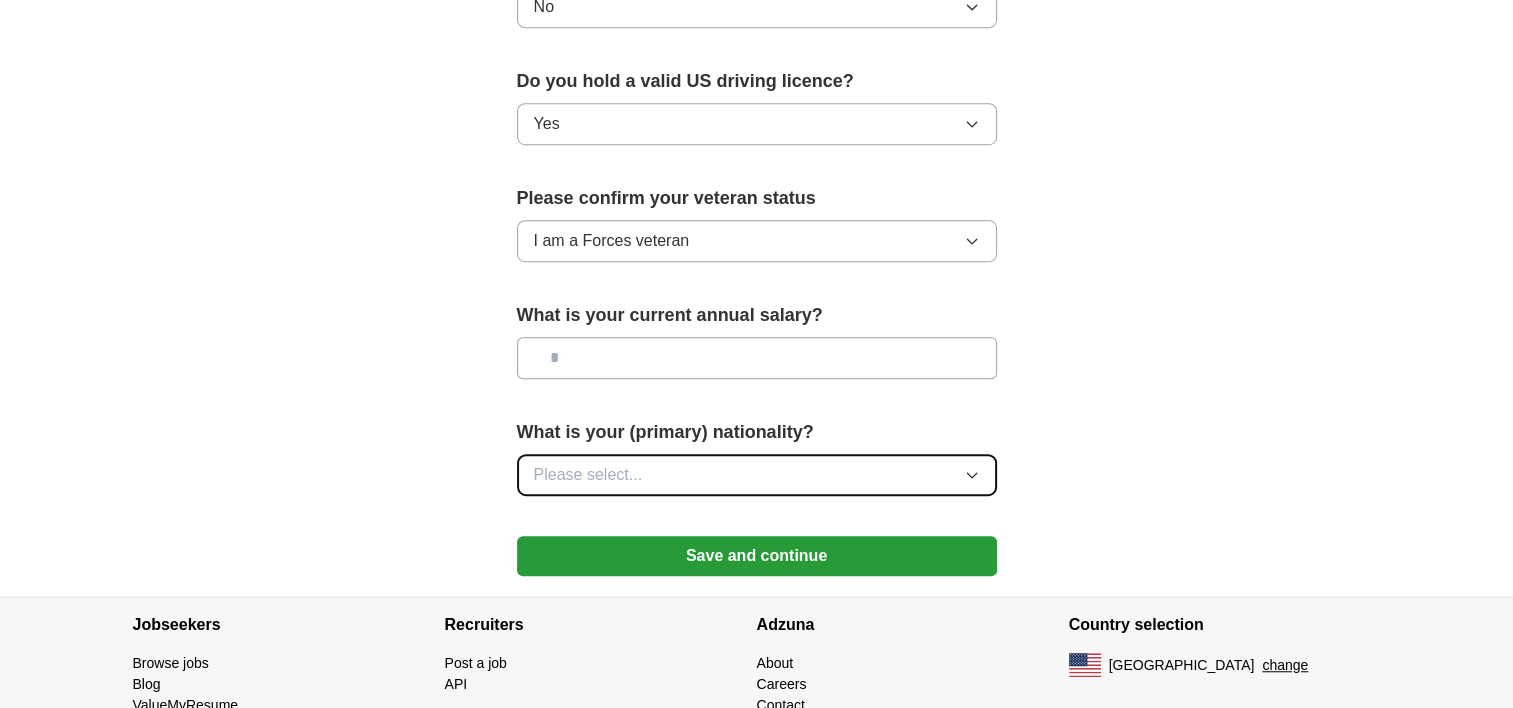click on "Please select..." at bounding box center (757, 475) 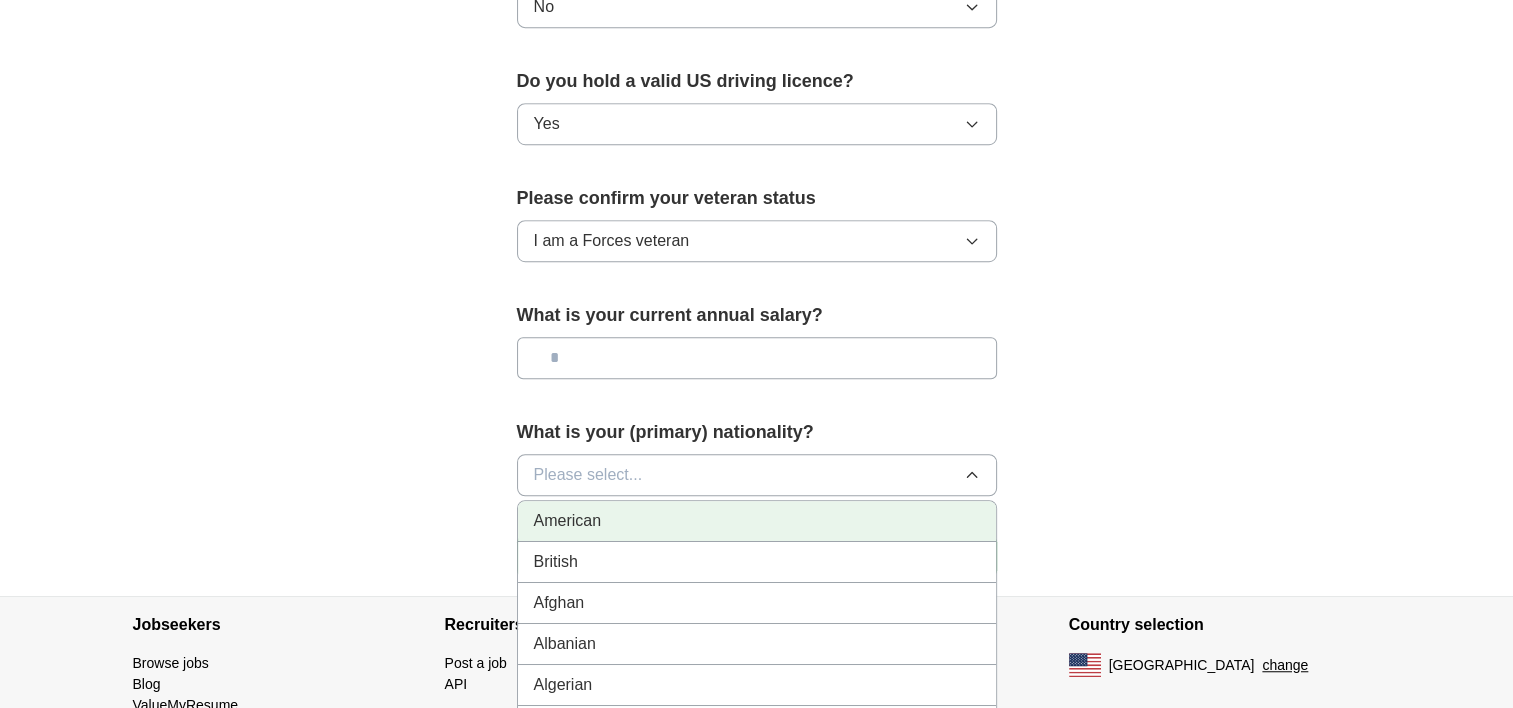 click on "American" at bounding box center [757, 521] 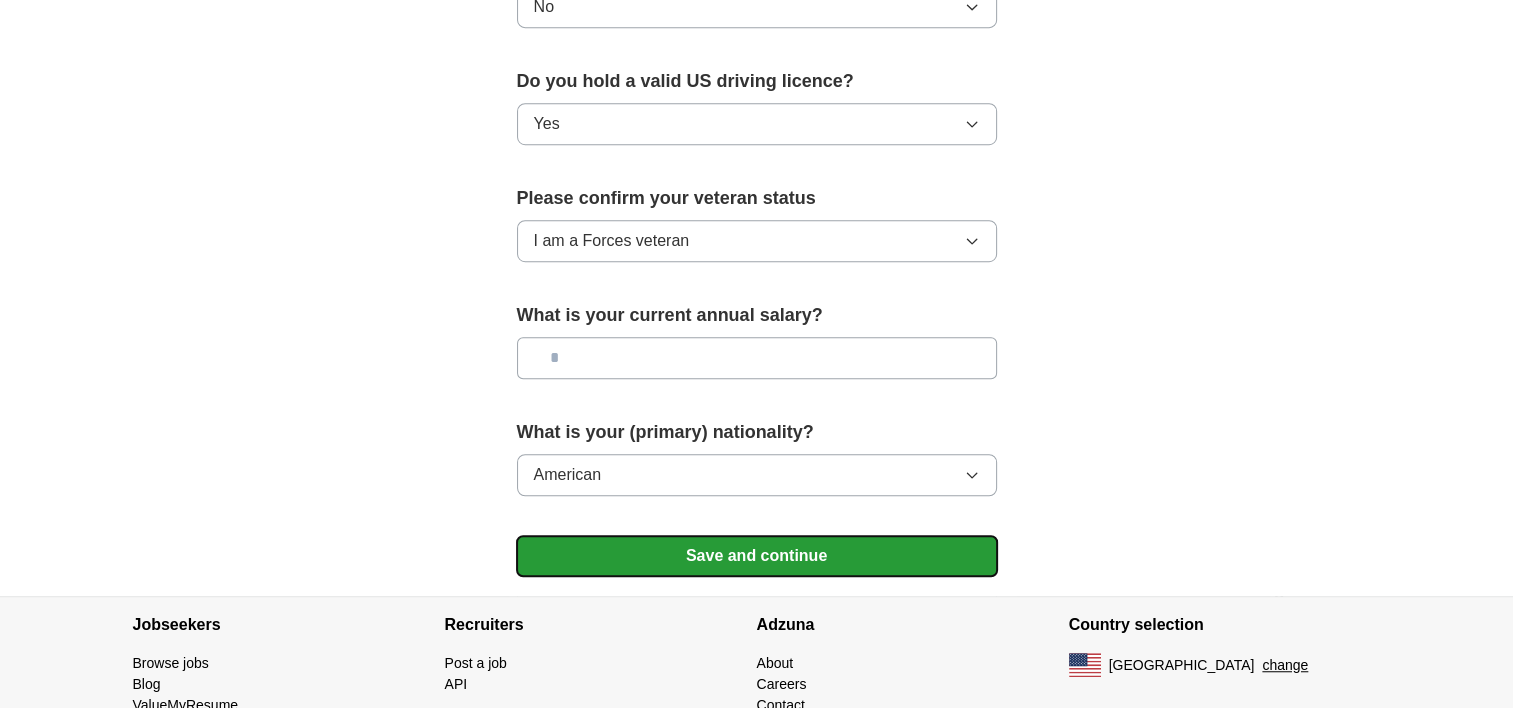 click on "Save and continue" at bounding box center [757, 556] 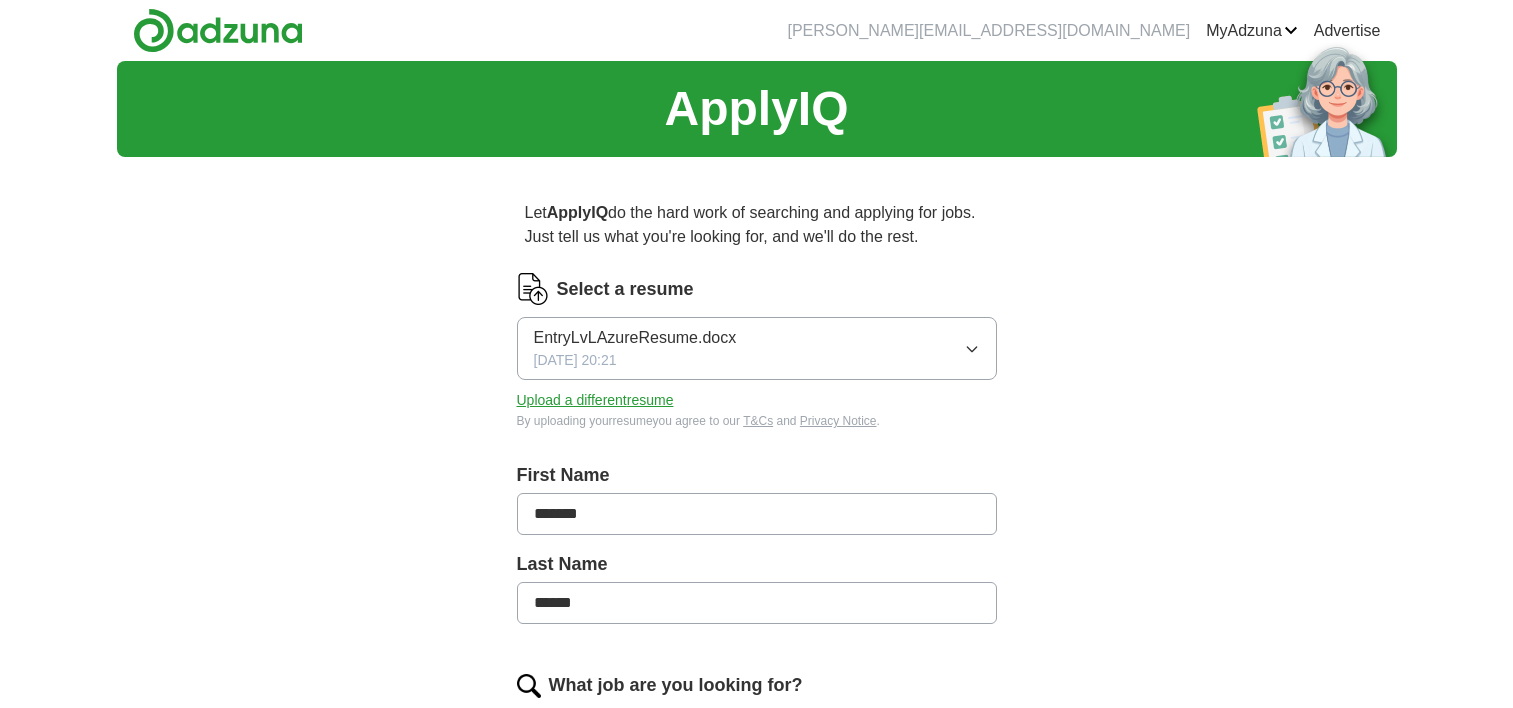 scroll, scrollTop: 0, scrollLeft: 0, axis: both 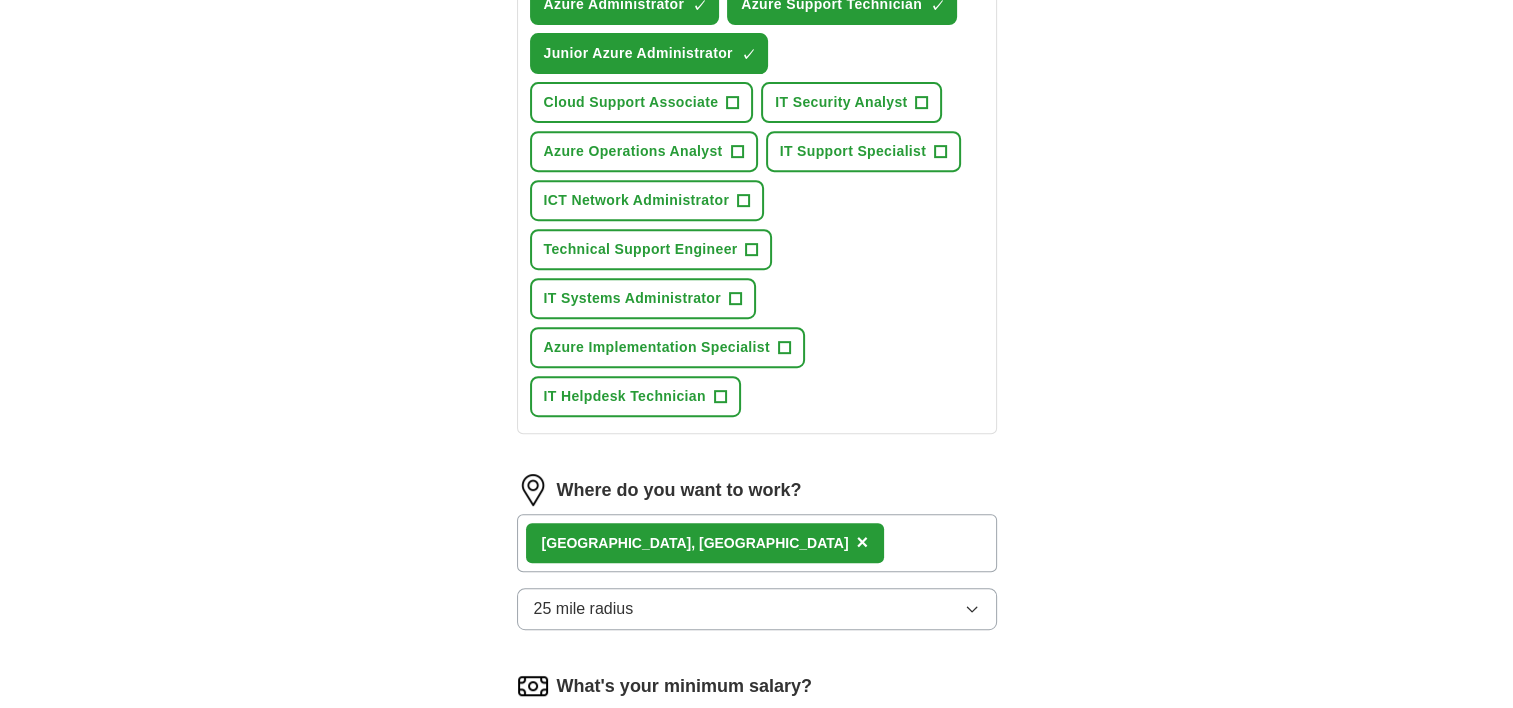 drag, startPoint x: 544, startPoint y: 437, endPoint x: 677, endPoint y: 440, distance: 133.03383 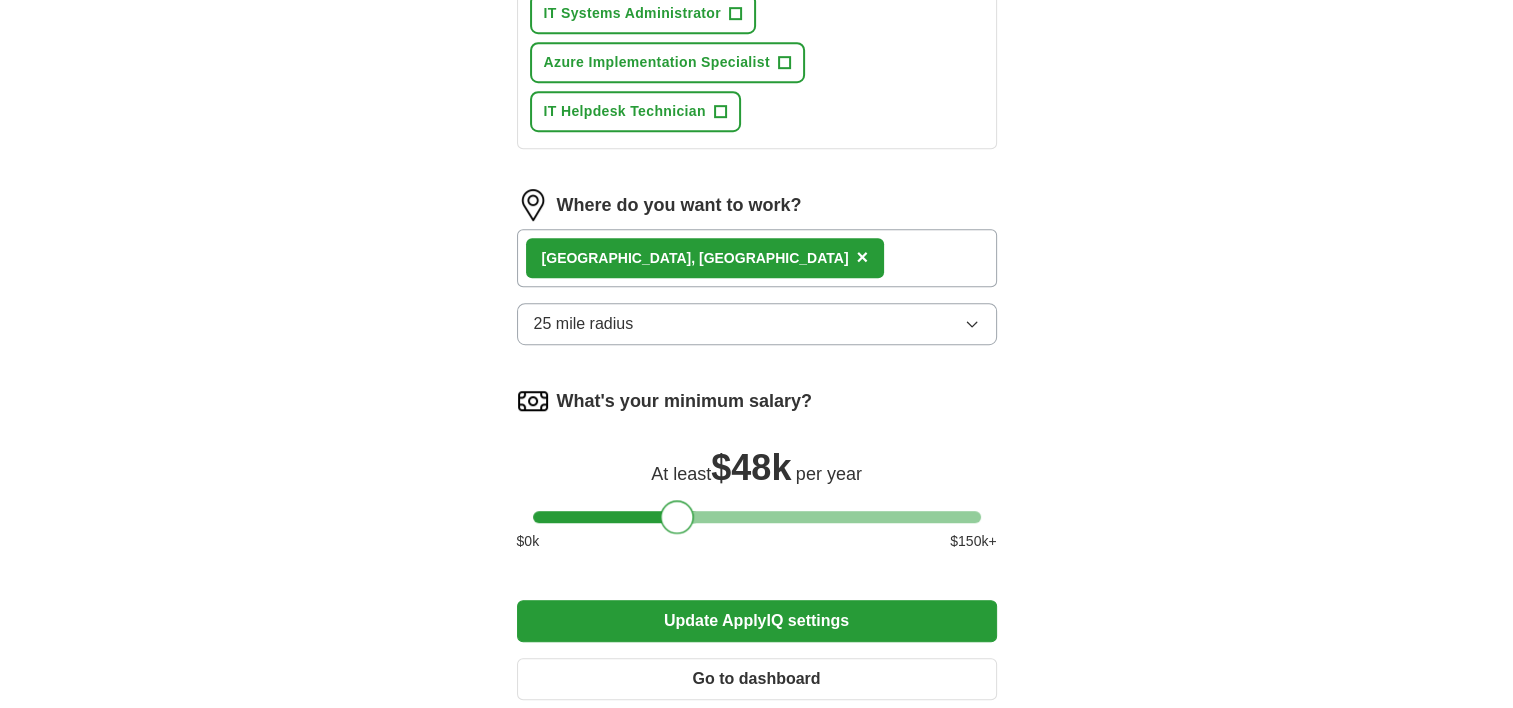 scroll, scrollTop: 1108, scrollLeft: 0, axis: vertical 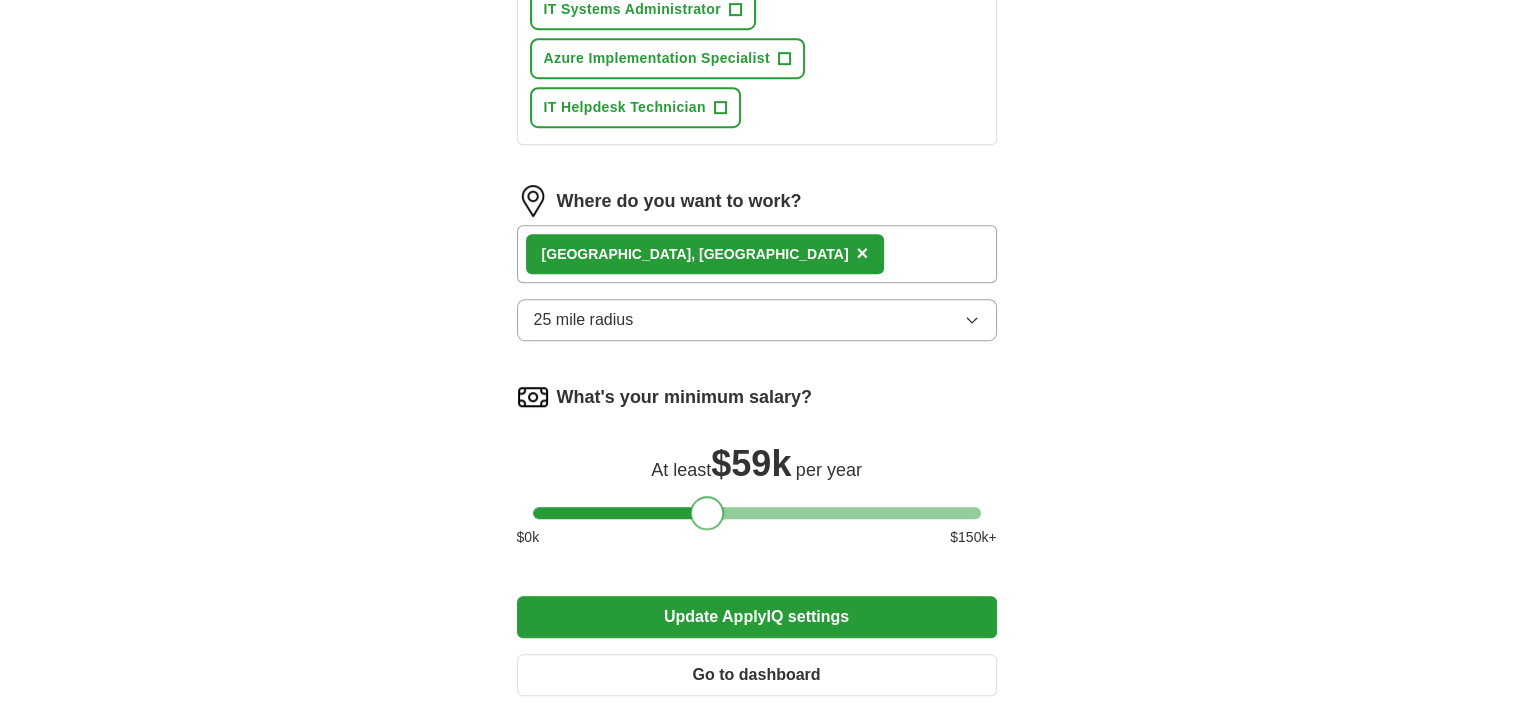 drag, startPoint x: 677, startPoint y: 508, endPoint x: 707, endPoint y: 517, distance: 31.320919 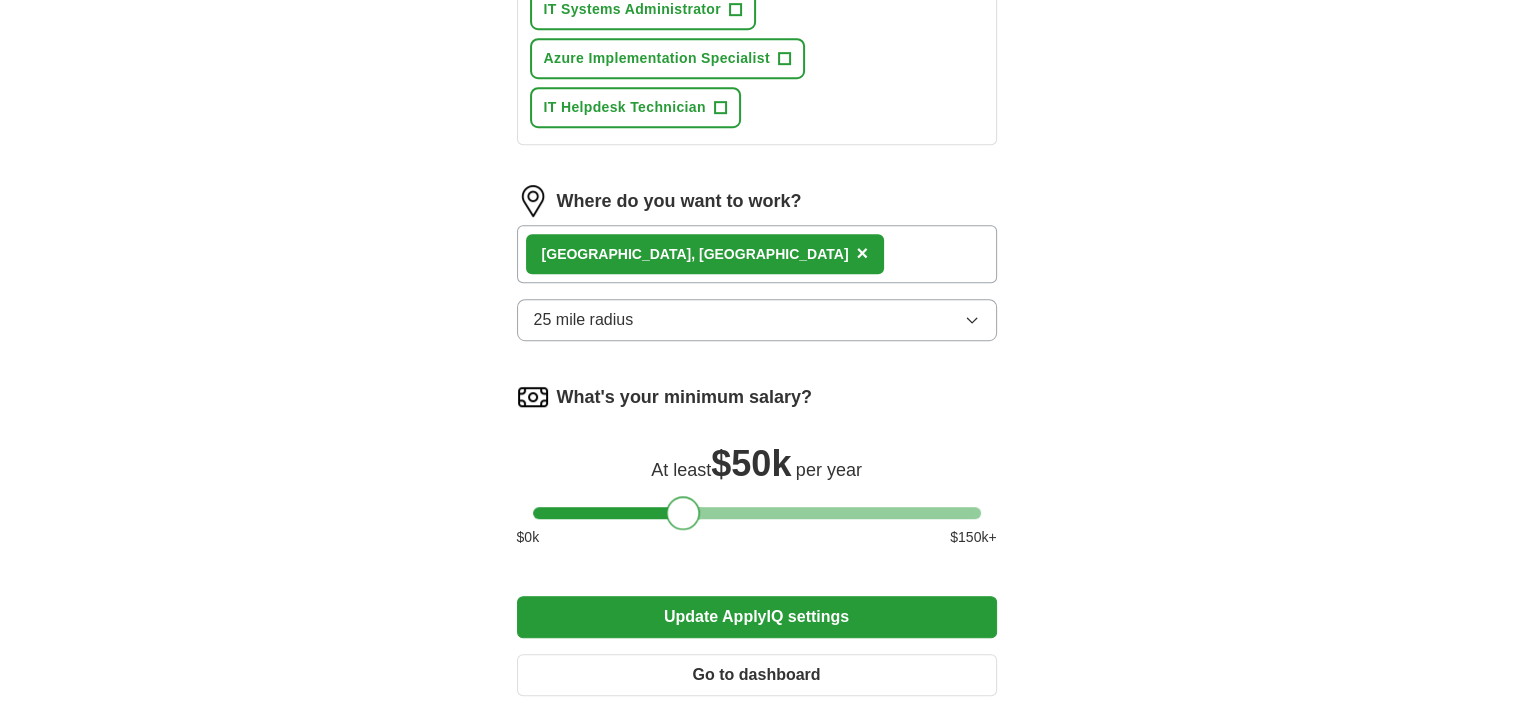 drag, startPoint x: 709, startPoint y: 504, endPoint x: 686, endPoint y: 505, distance: 23.021729 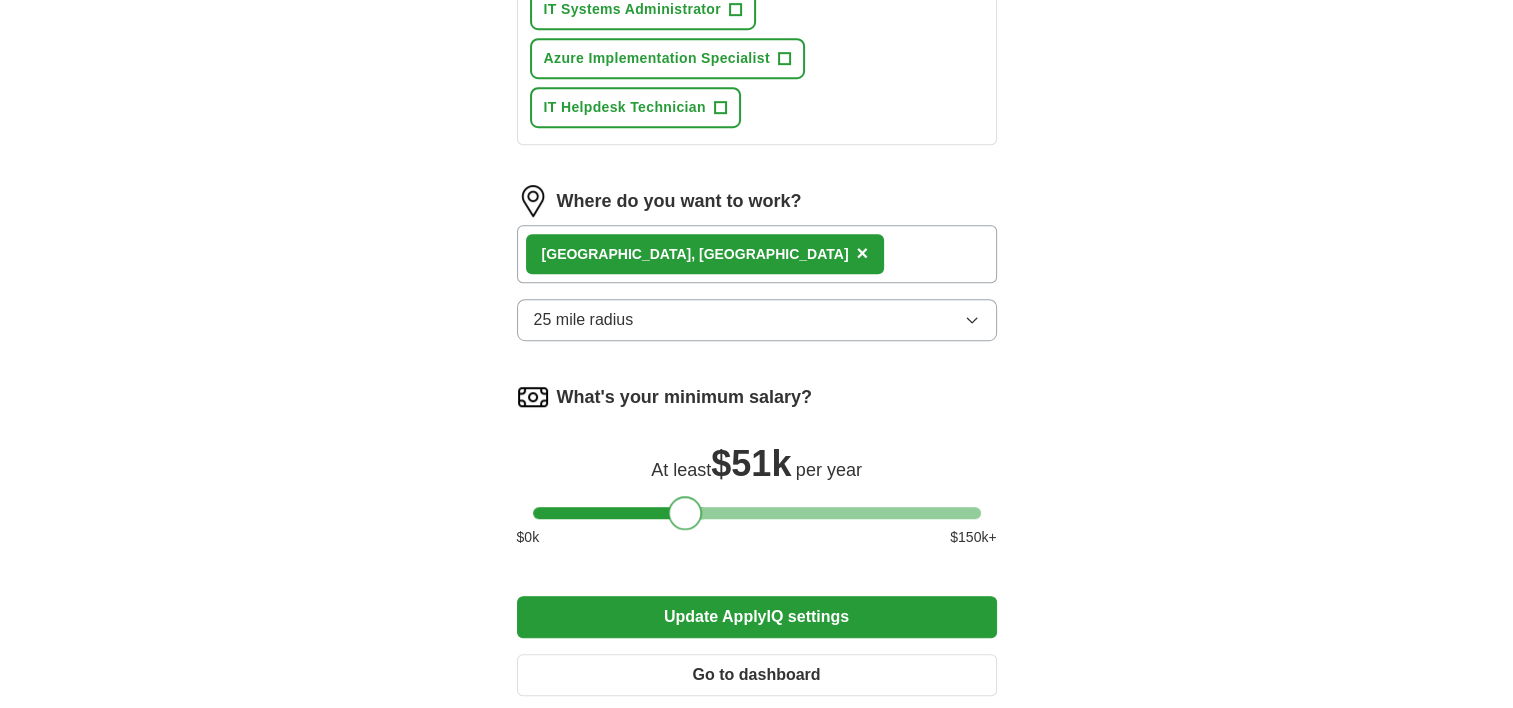 click at bounding box center (686, 513) 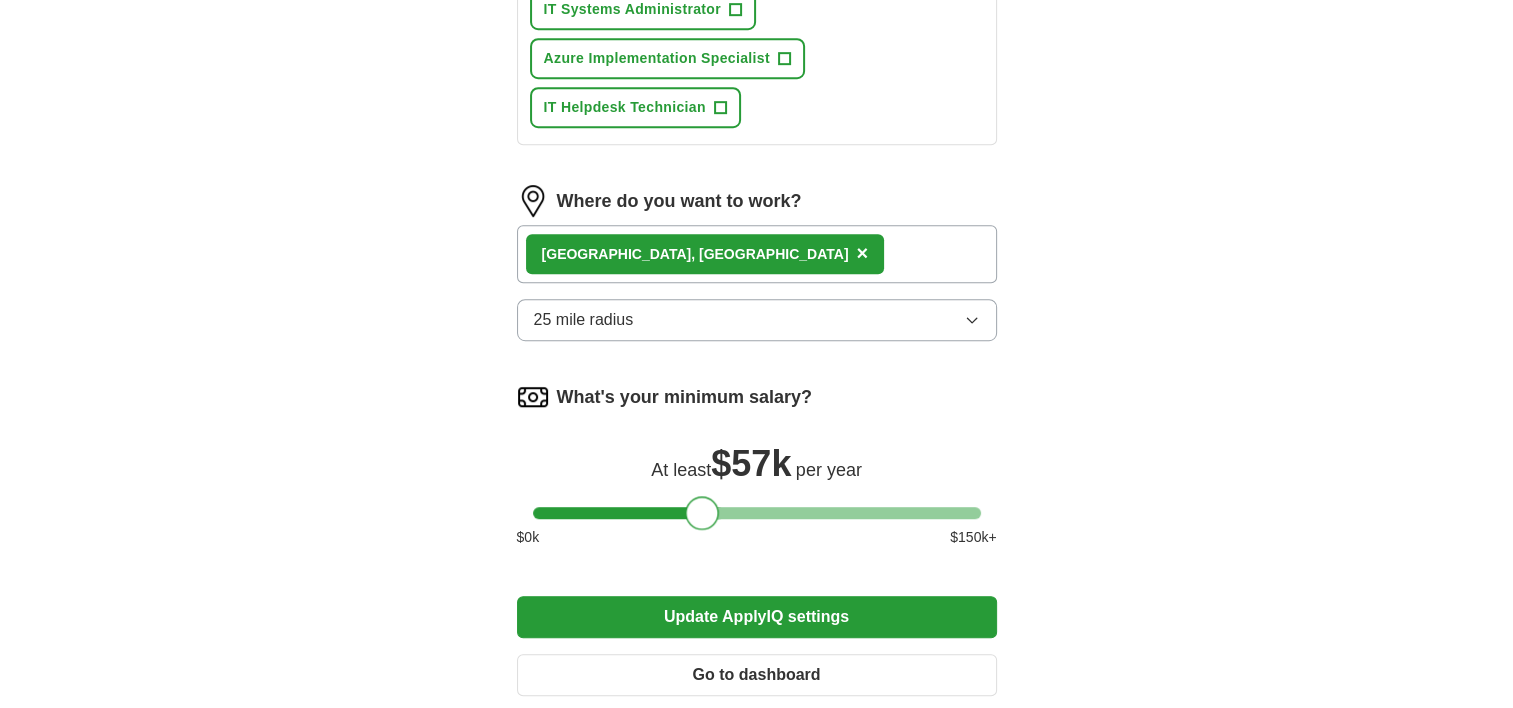 drag, startPoint x: 676, startPoint y: 502, endPoint x: 693, endPoint y: 502, distance: 17 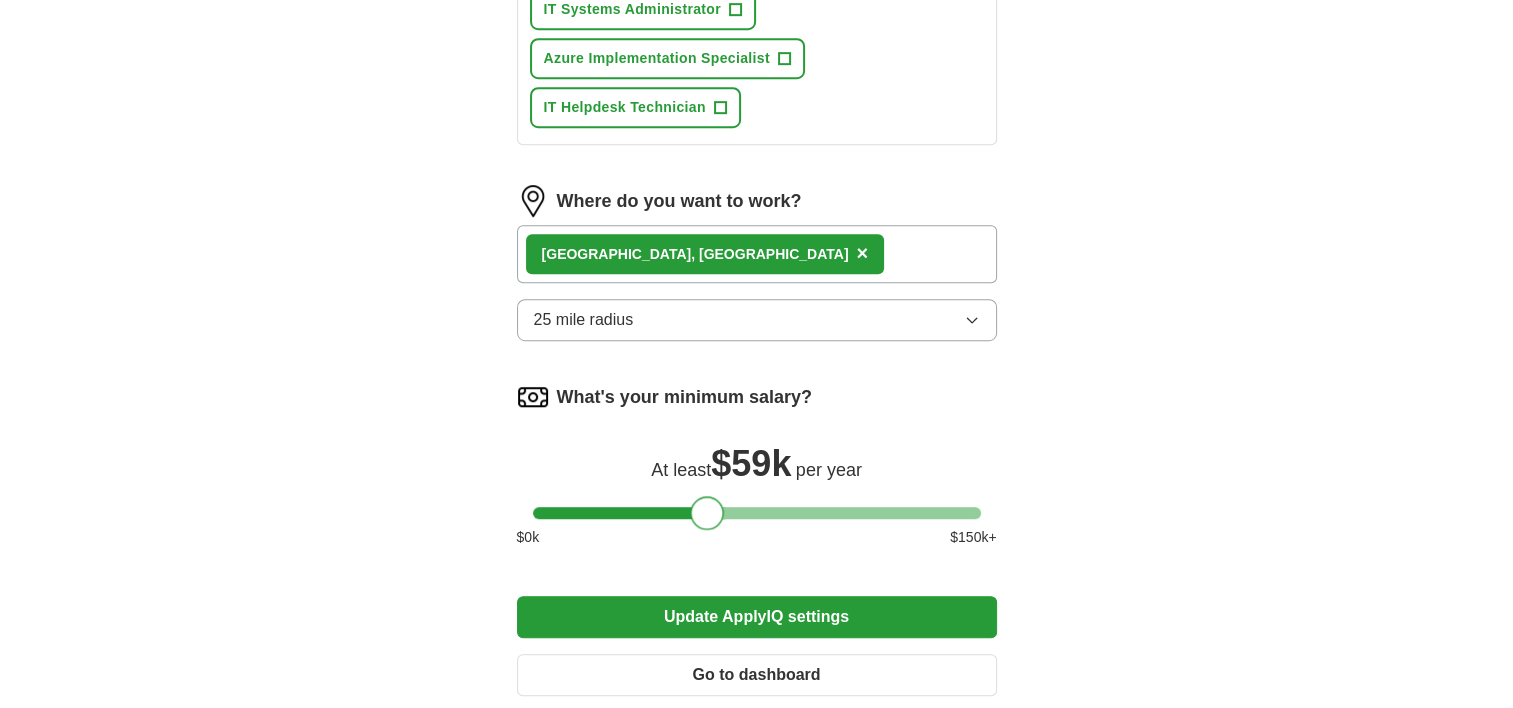 click at bounding box center [708, 513] 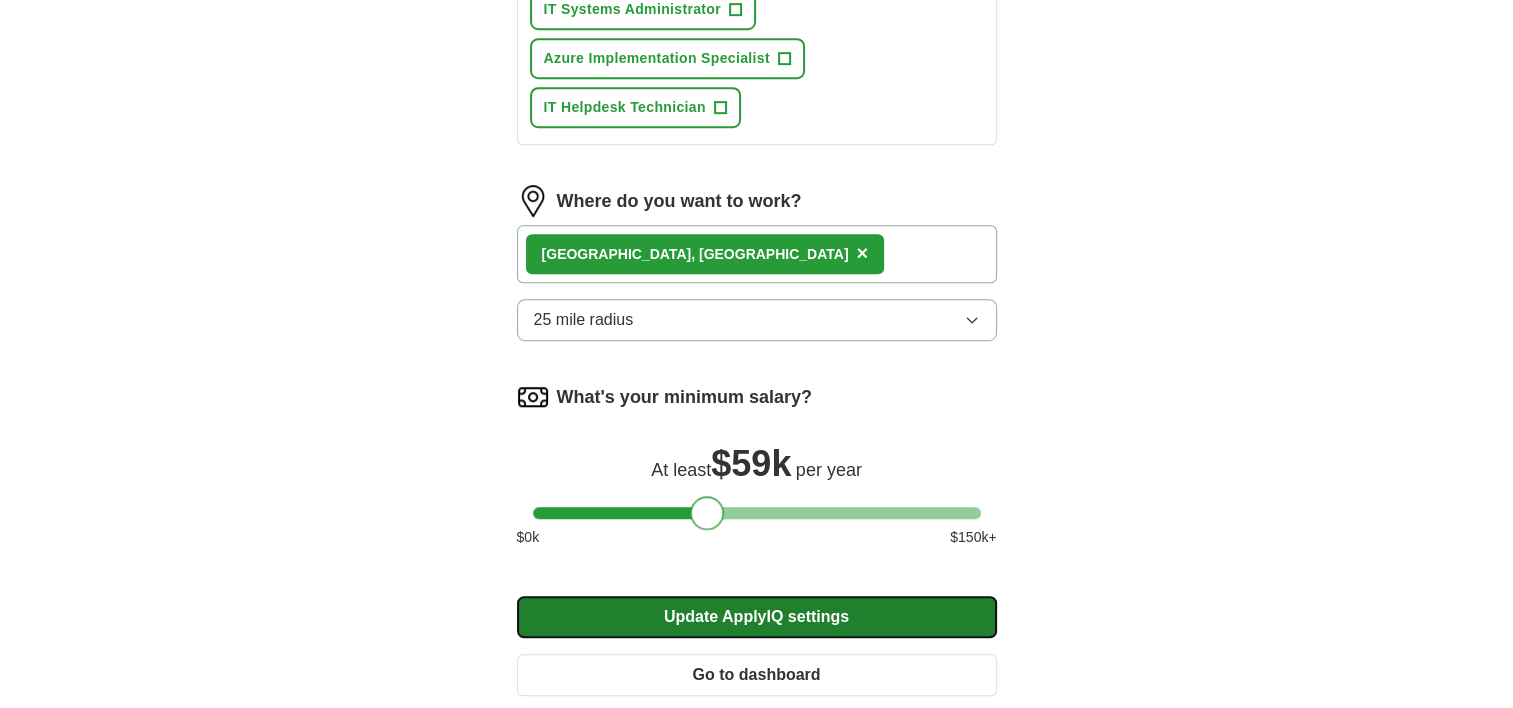 click on "Update ApplyIQ settings" at bounding box center (757, 617) 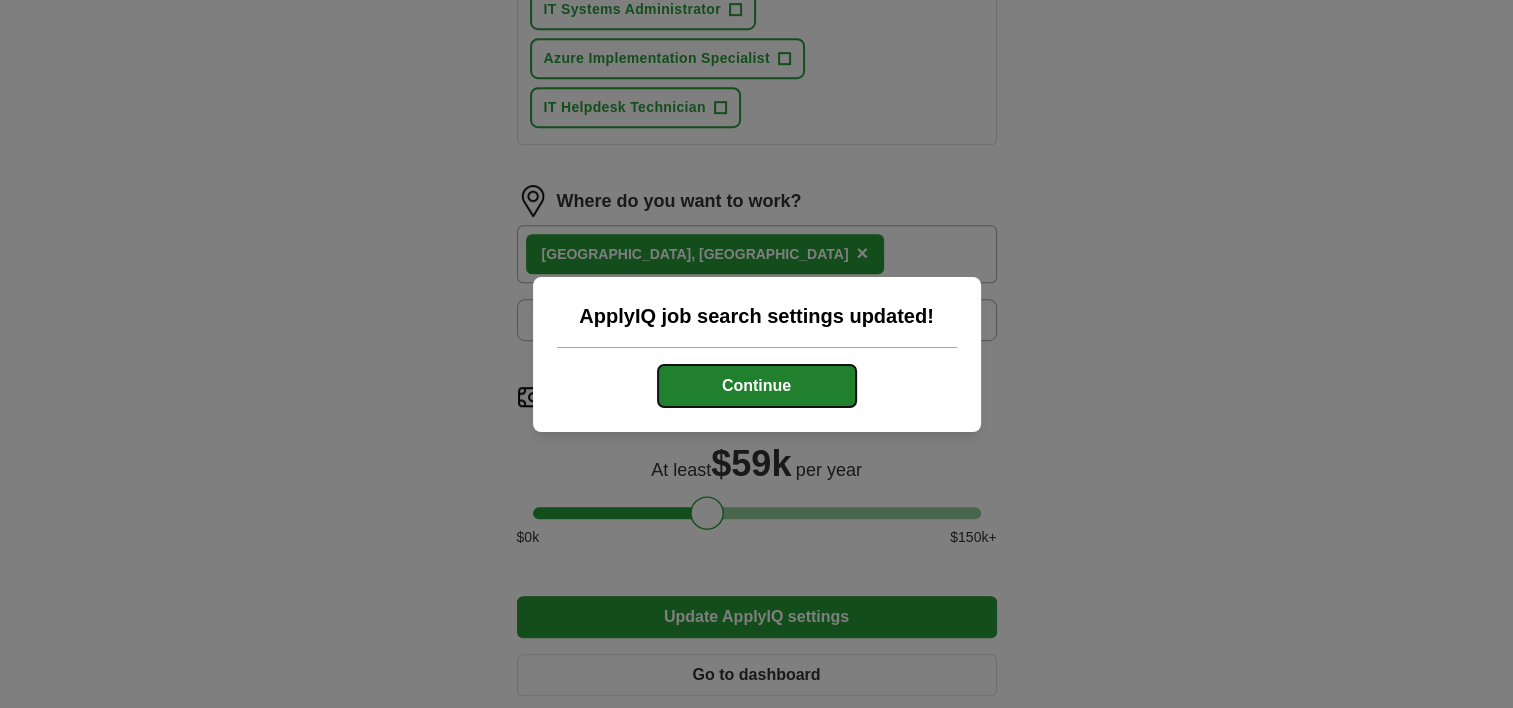 click on "Continue" at bounding box center [757, 386] 